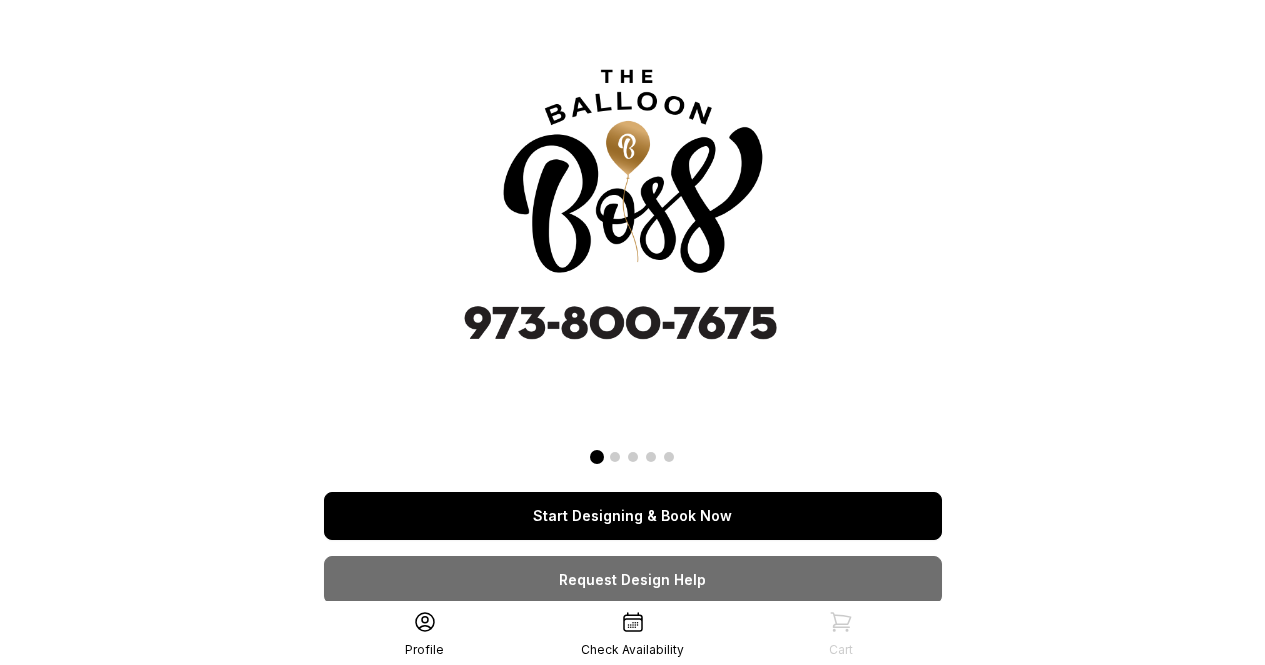 scroll, scrollTop: 0, scrollLeft: 0, axis: both 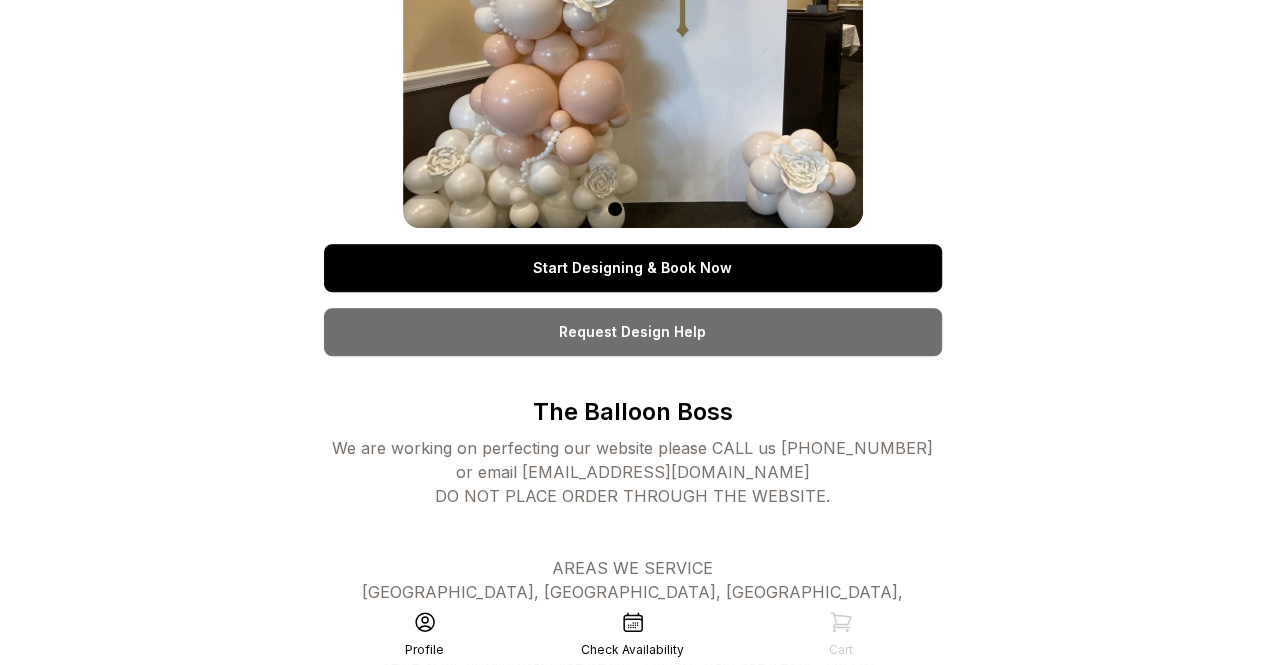 click on "Request Design Help" at bounding box center [633, 332] 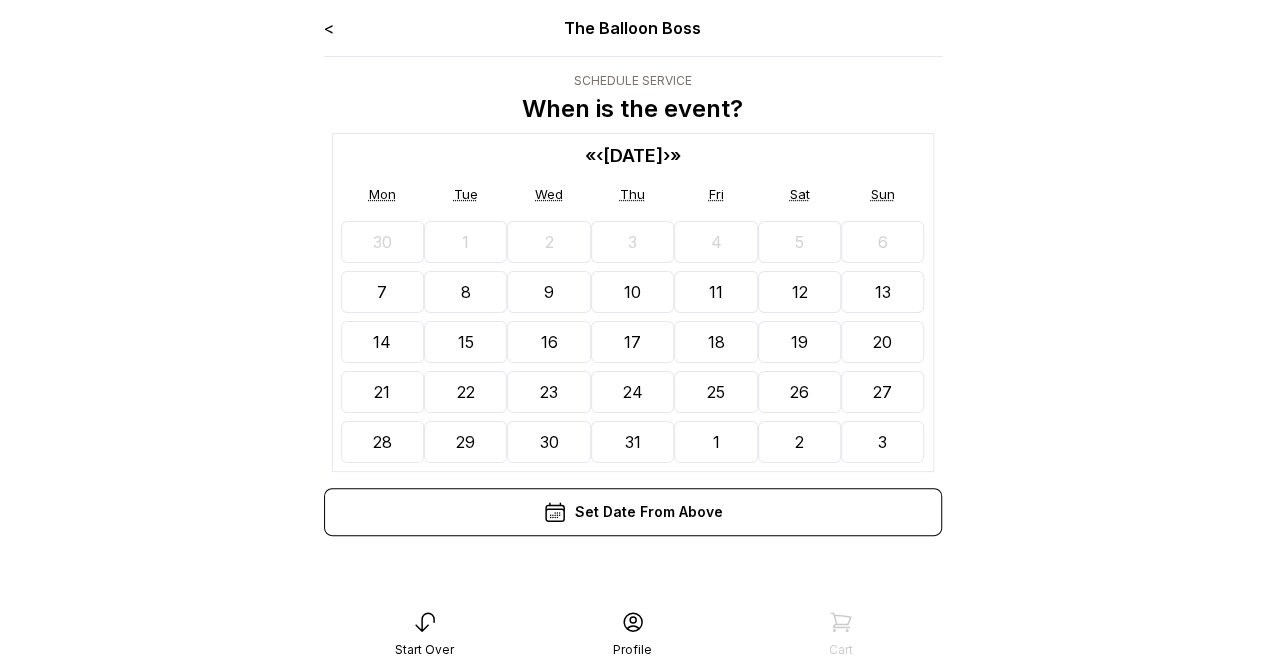 click on "›" at bounding box center (666, 155) 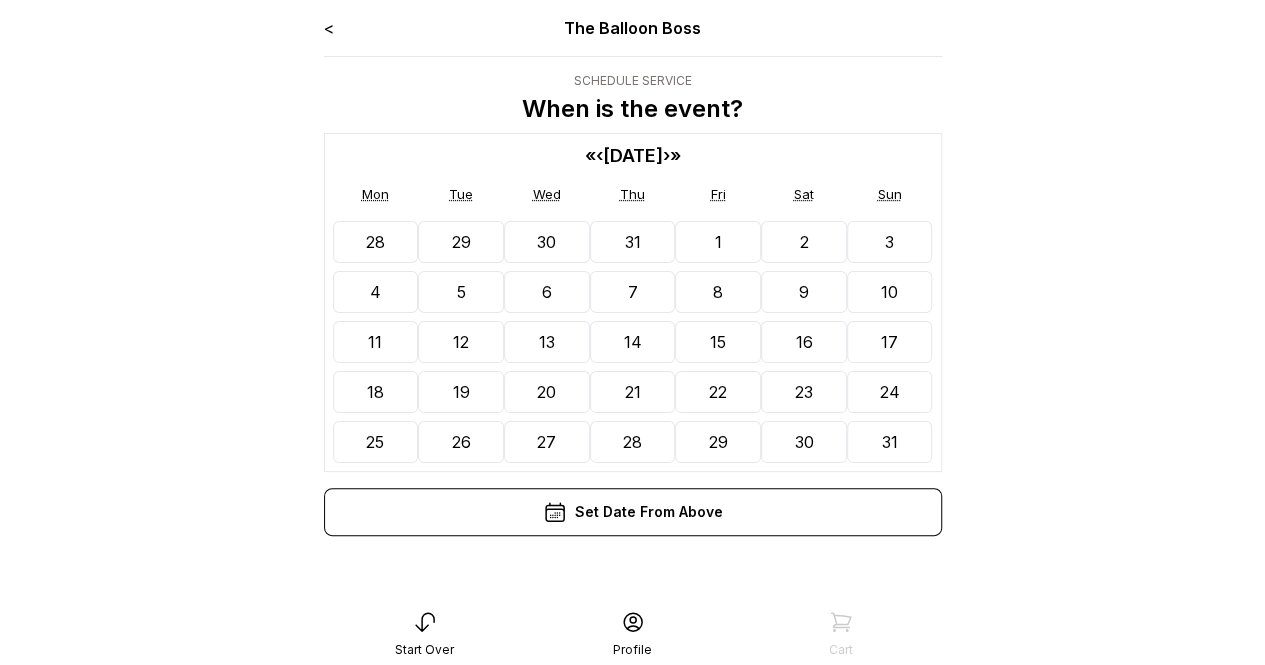 click on "3" at bounding box center (890, 242) 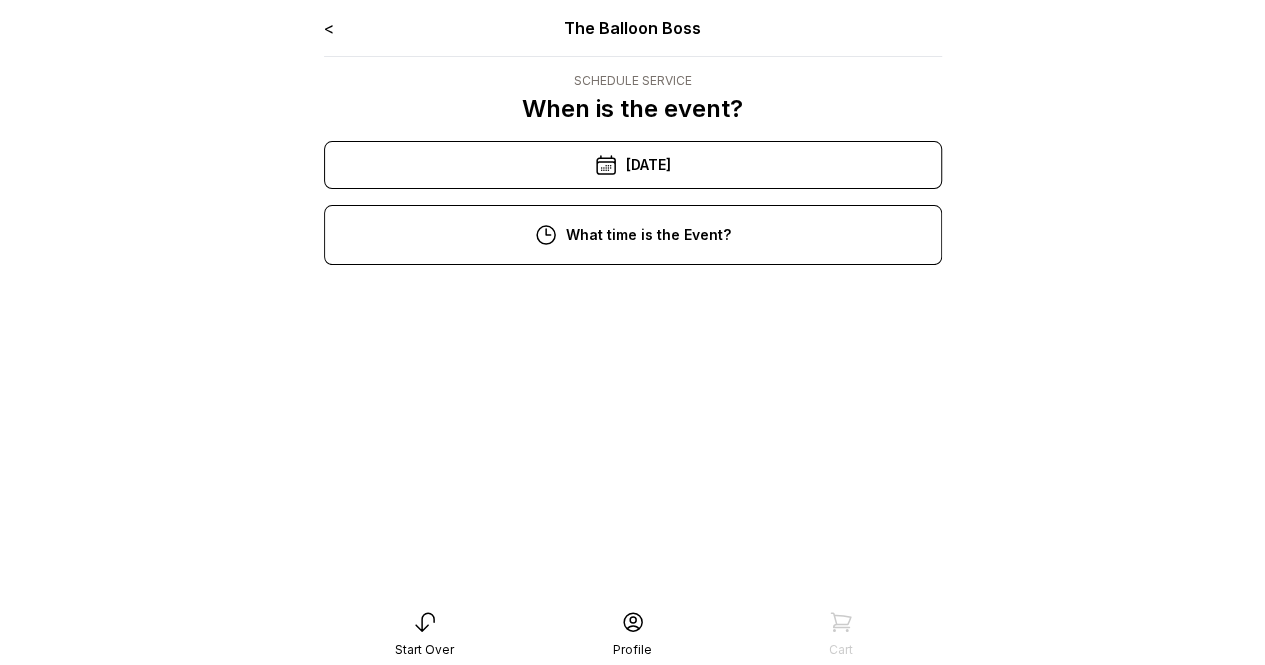 click on "12:00 pm" at bounding box center (633, 433) 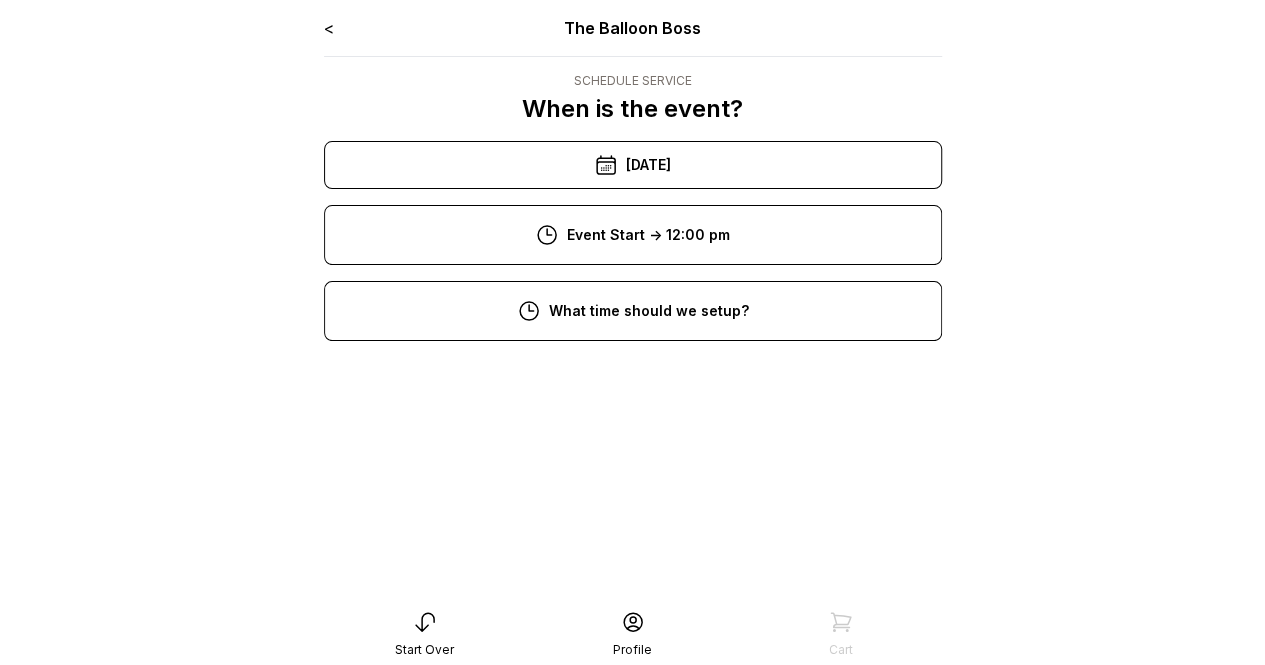 click on "10:00 am" at bounding box center (633, 509) 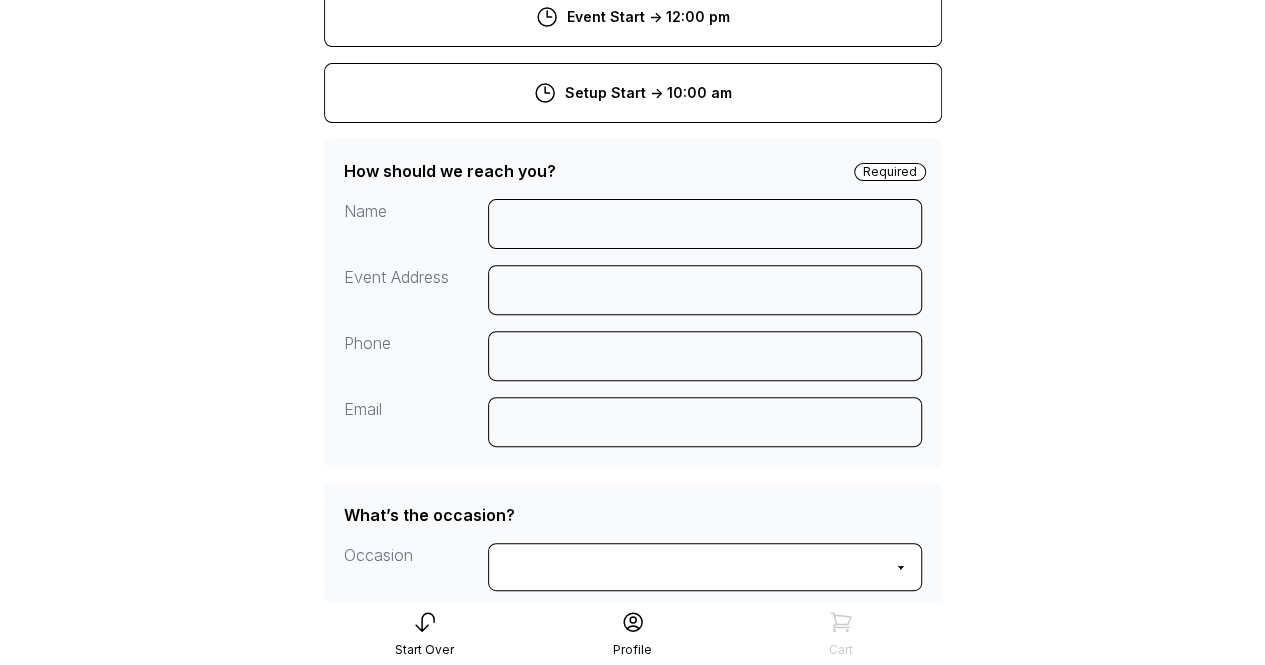 scroll, scrollTop: 222, scrollLeft: 0, axis: vertical 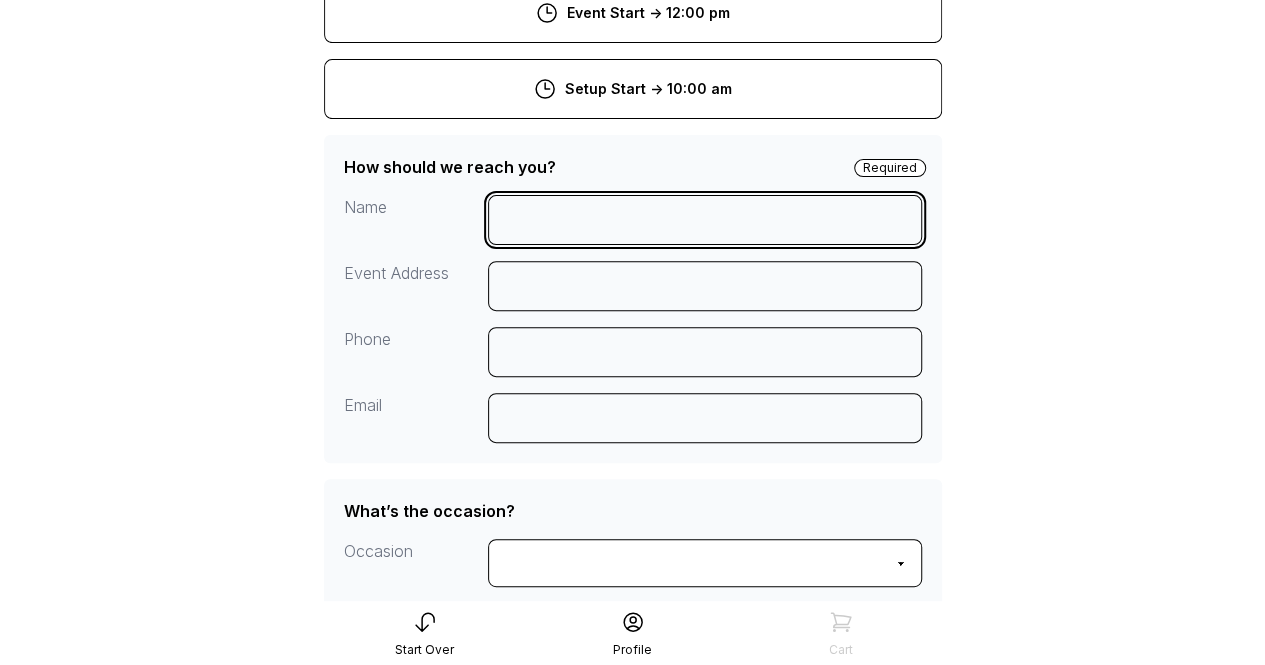 click at bounding box center [705, 220] 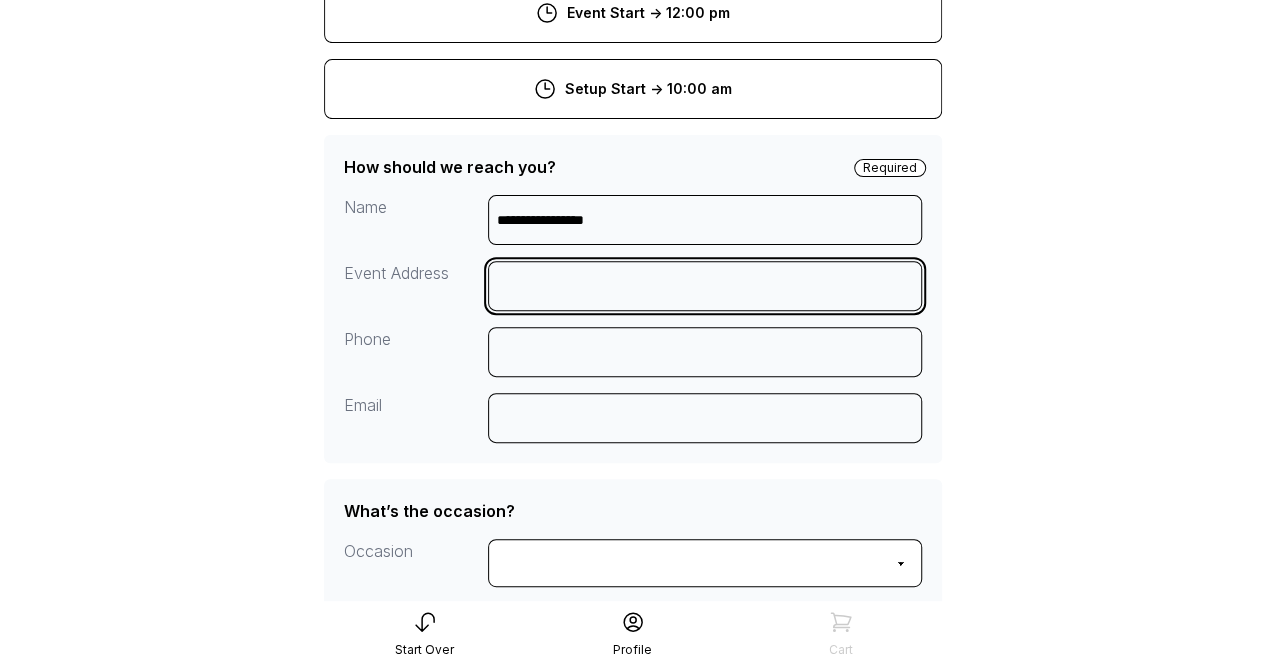 type on "**********" 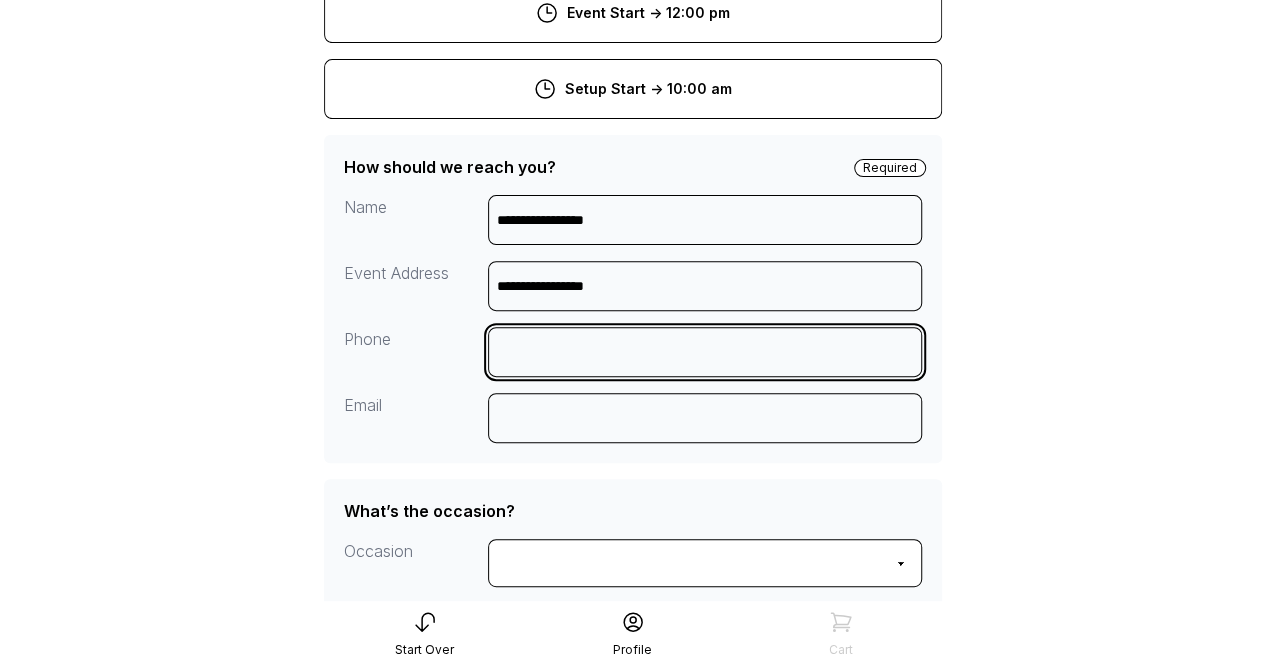 type on "**********" 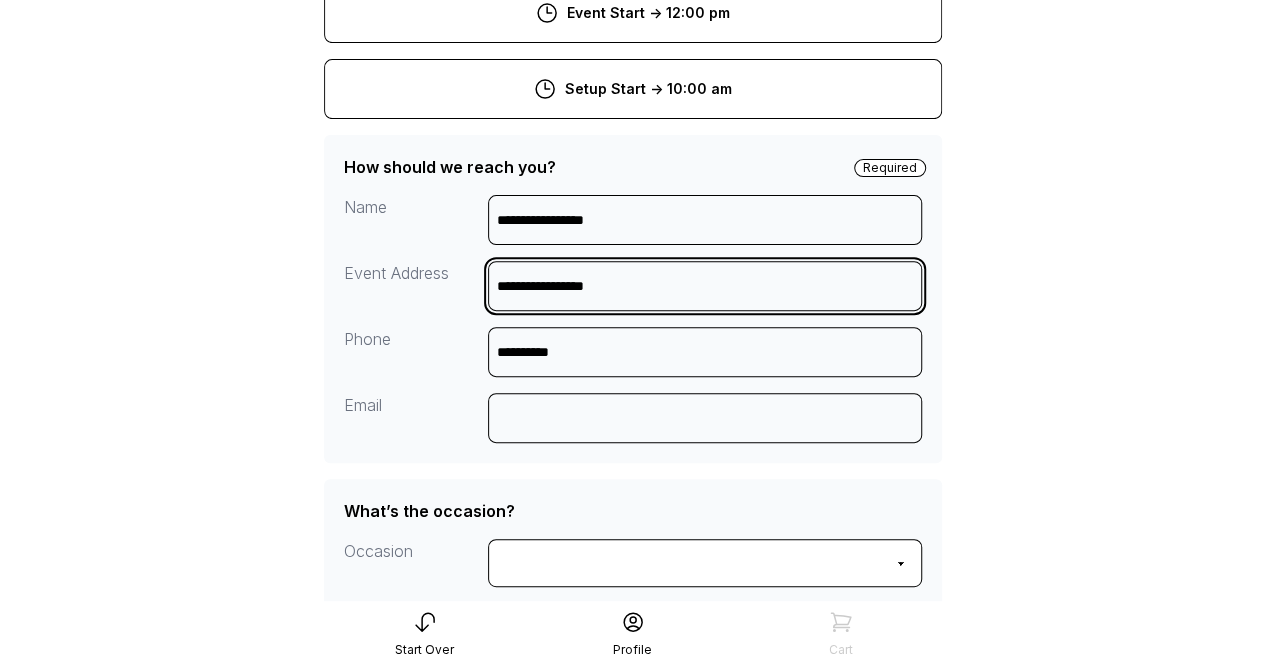 drag, startPoint x: 690, startPoint y: 289, endPoint x: 180, endPoint y: 259, distance: 510.8816 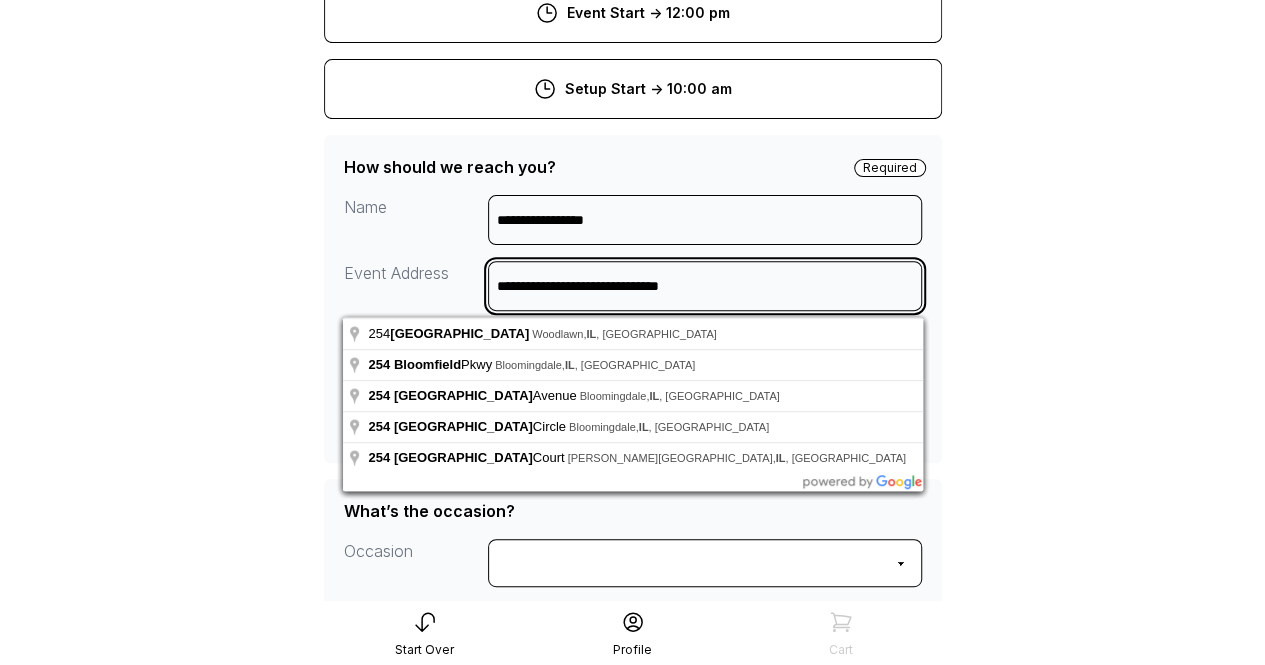 click on "**********" at bounding box center [705, 286] 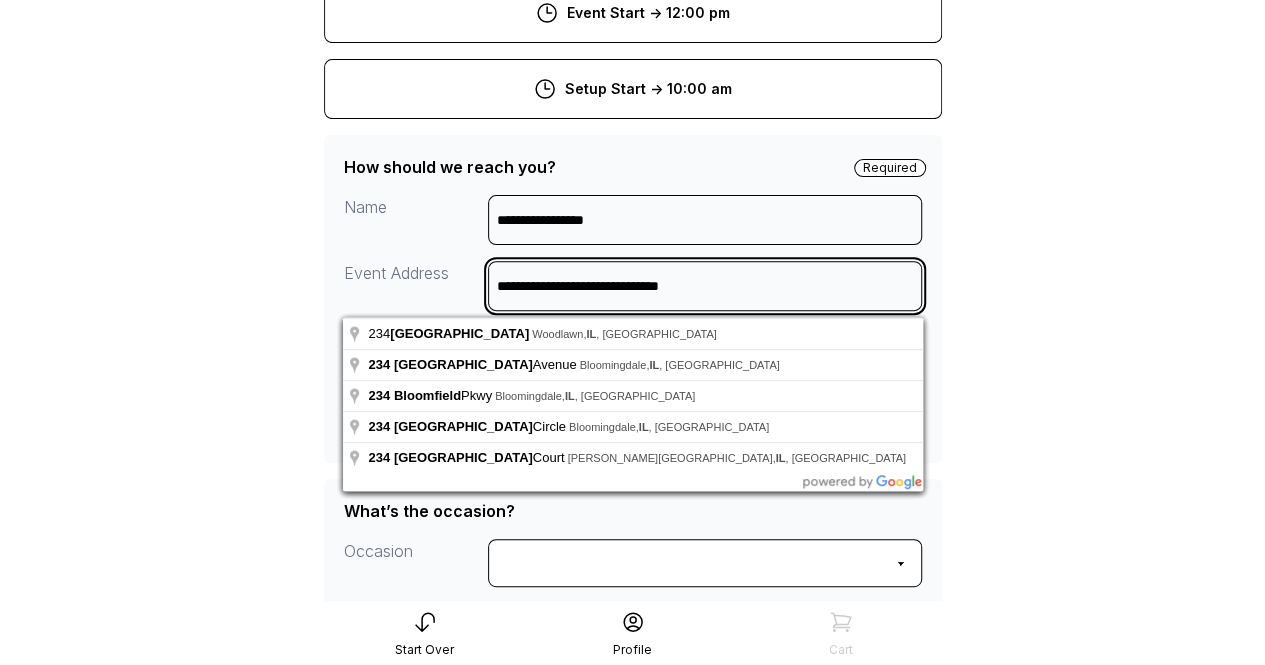 click on "**********" at bounding box center [705, 286] 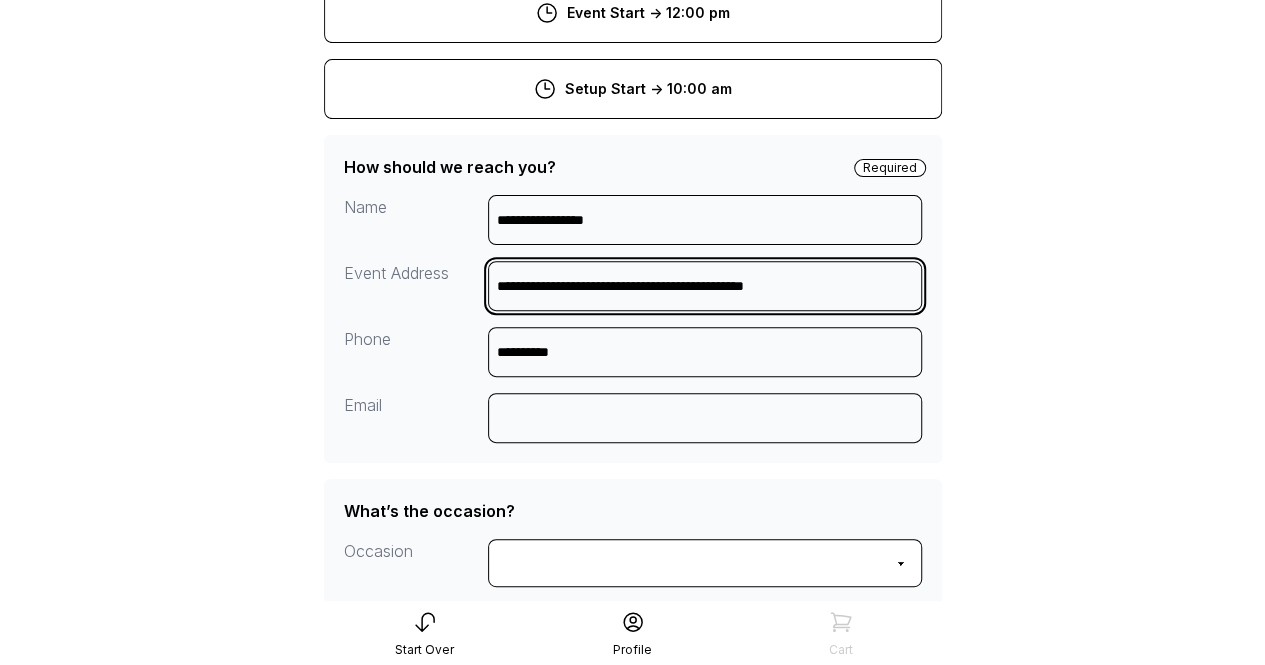 type on "**********" 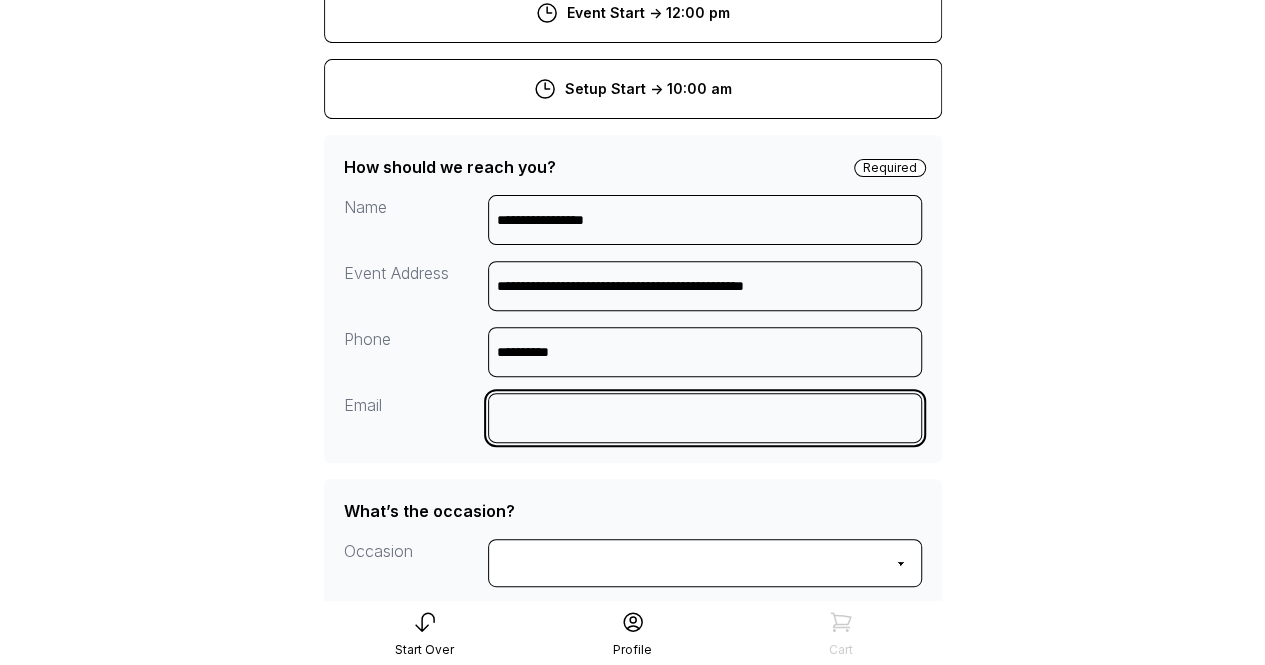click at bounding box center [705, 418] 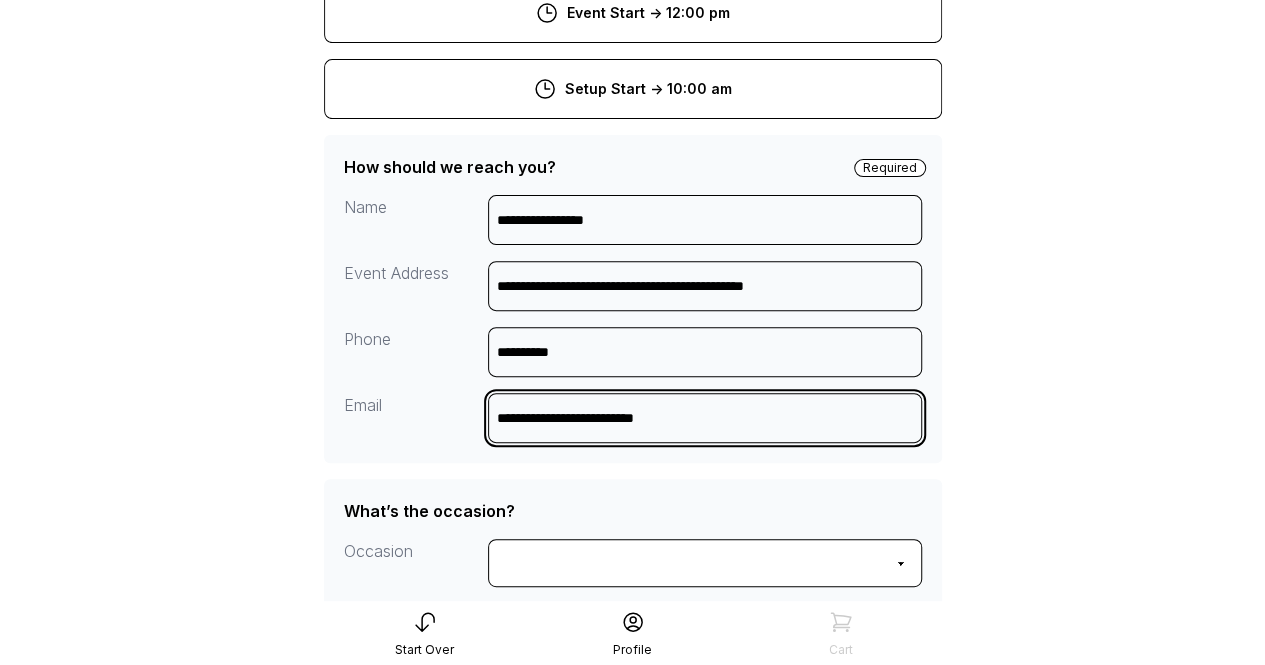 type on "**********" 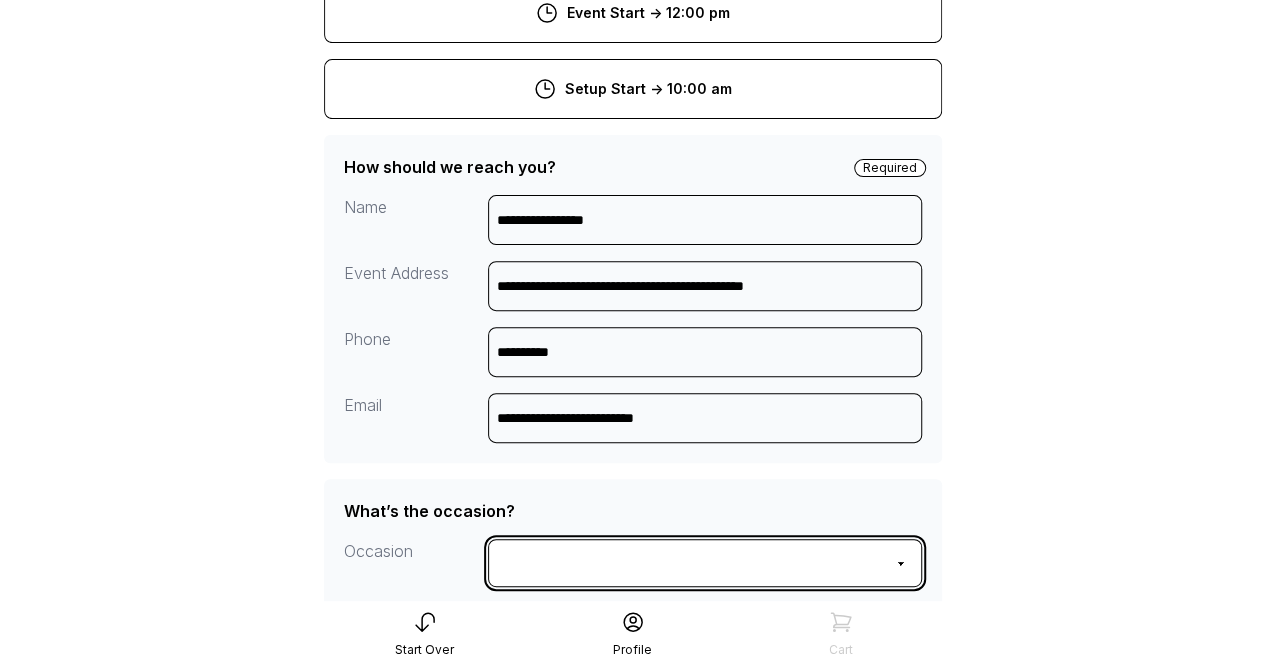 click on "**********" at bounding box center (705, 563) 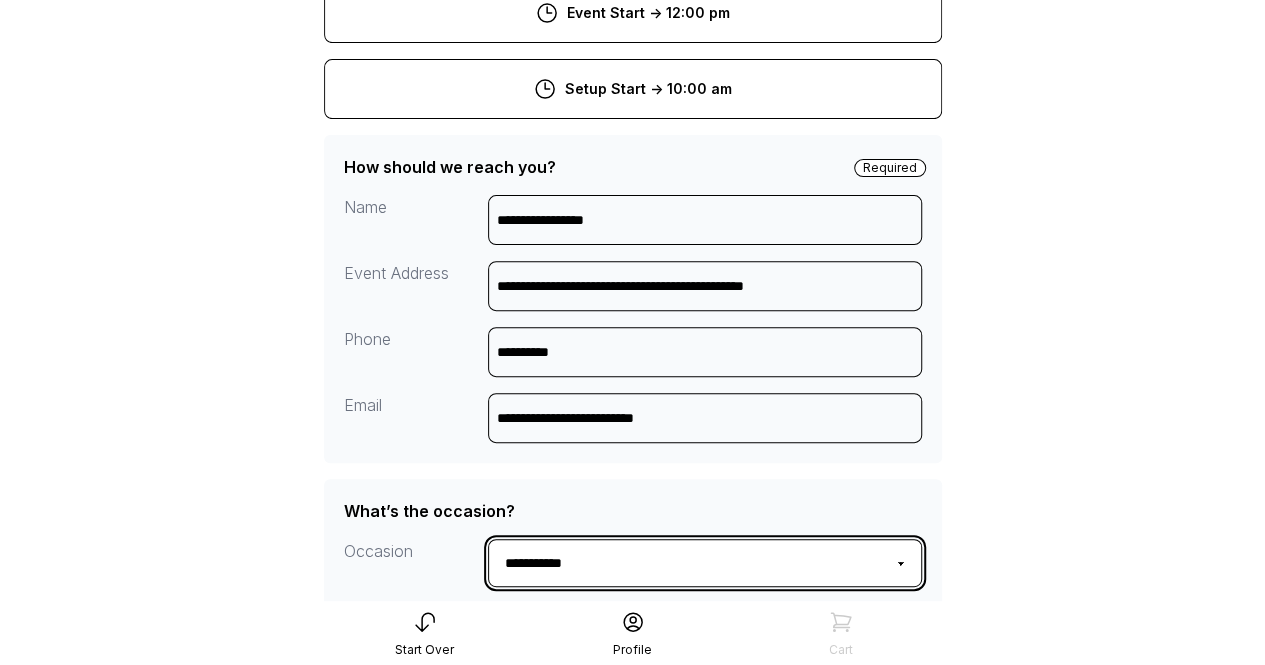 click on "**********" at bounding box center [705, 563] 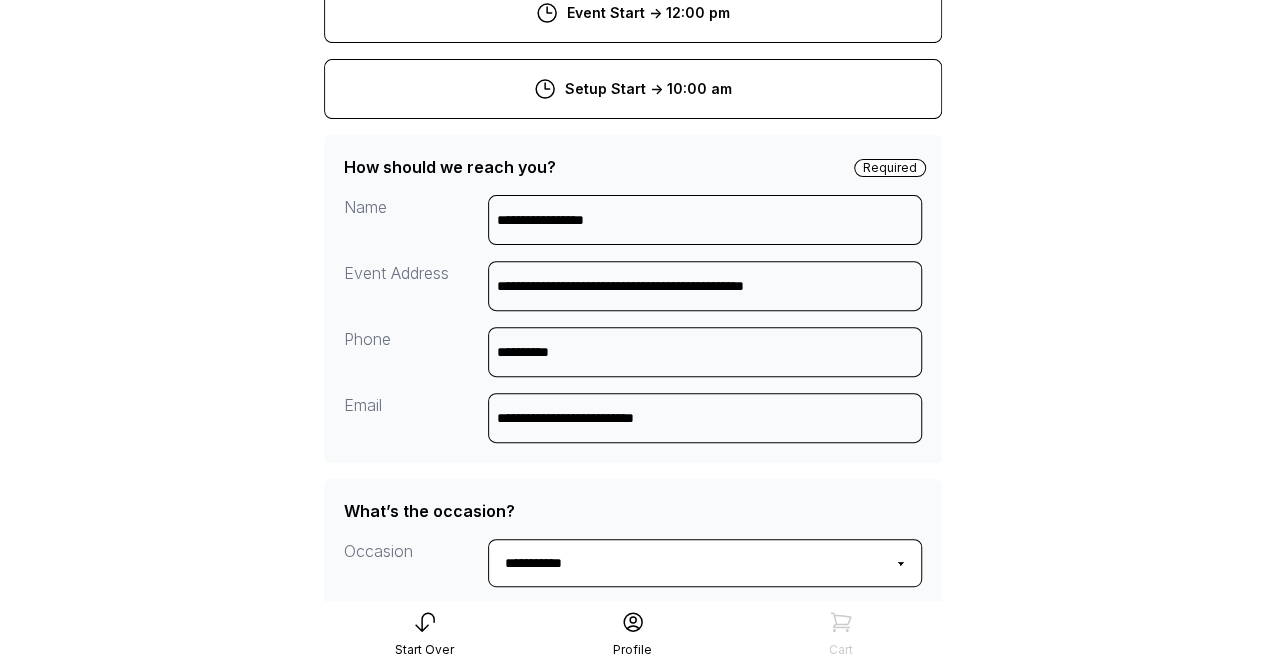 click on "**********" at bounding box center [632, 720] 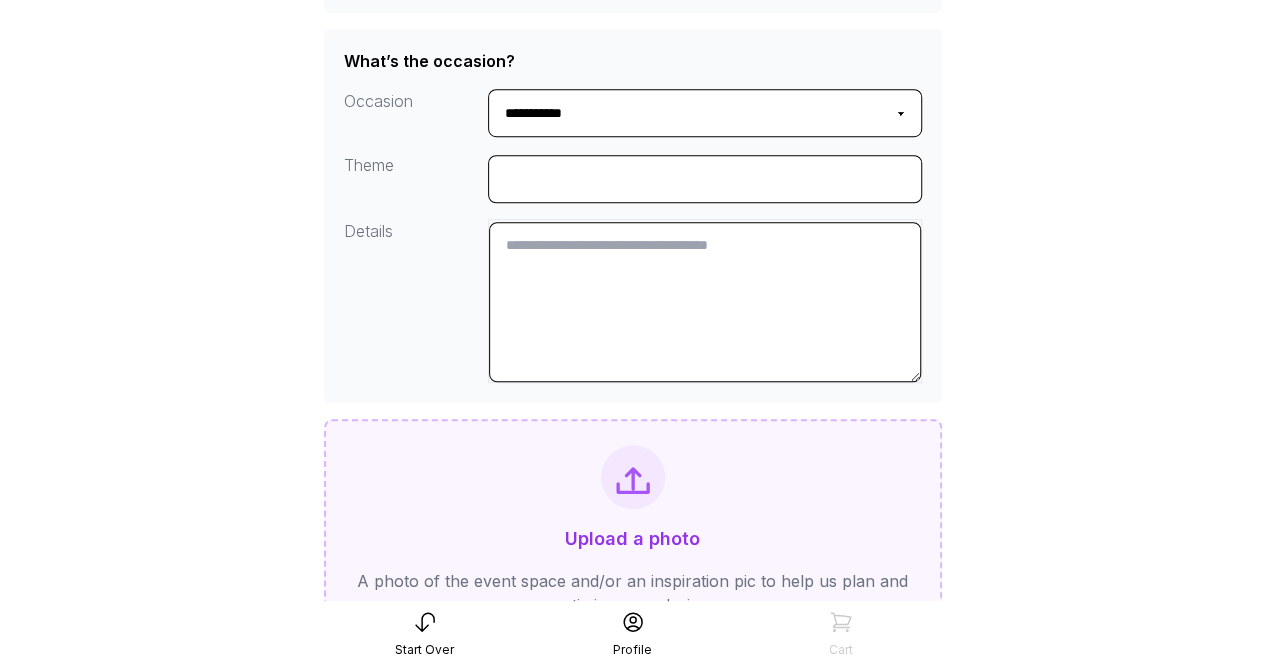 scroll, scrollTop: 664, scrollLeft: 0, axis: vertical 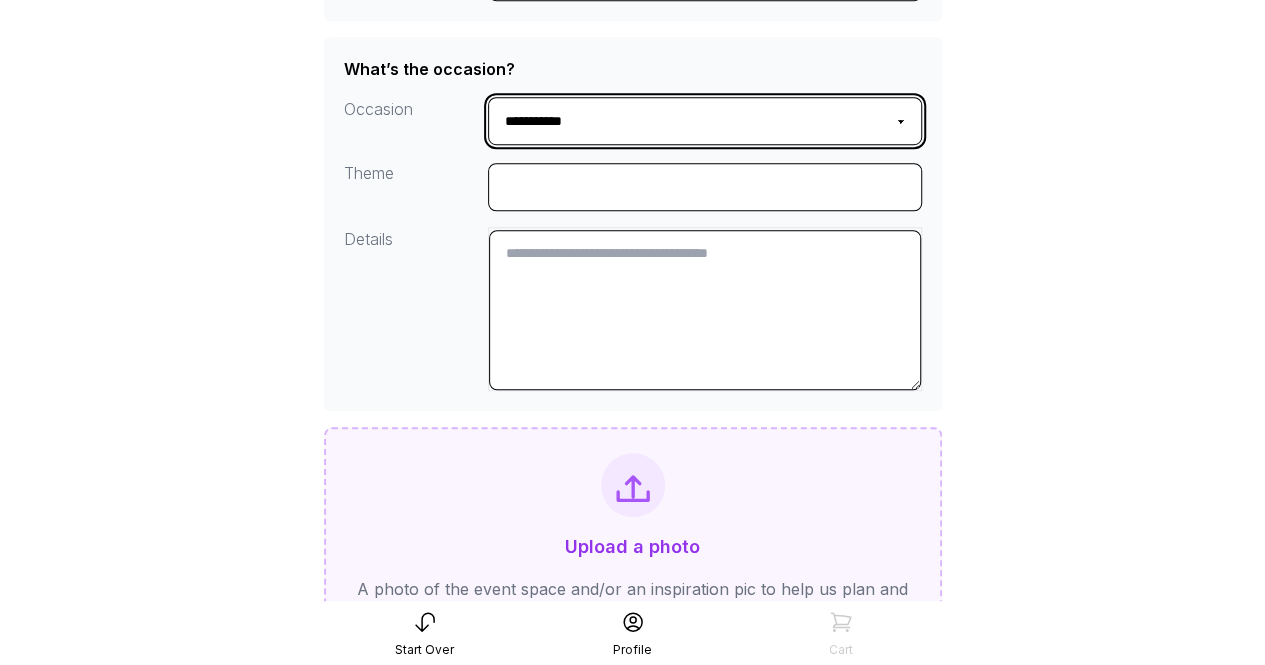click on "**********" at bounding box center (705, 121) 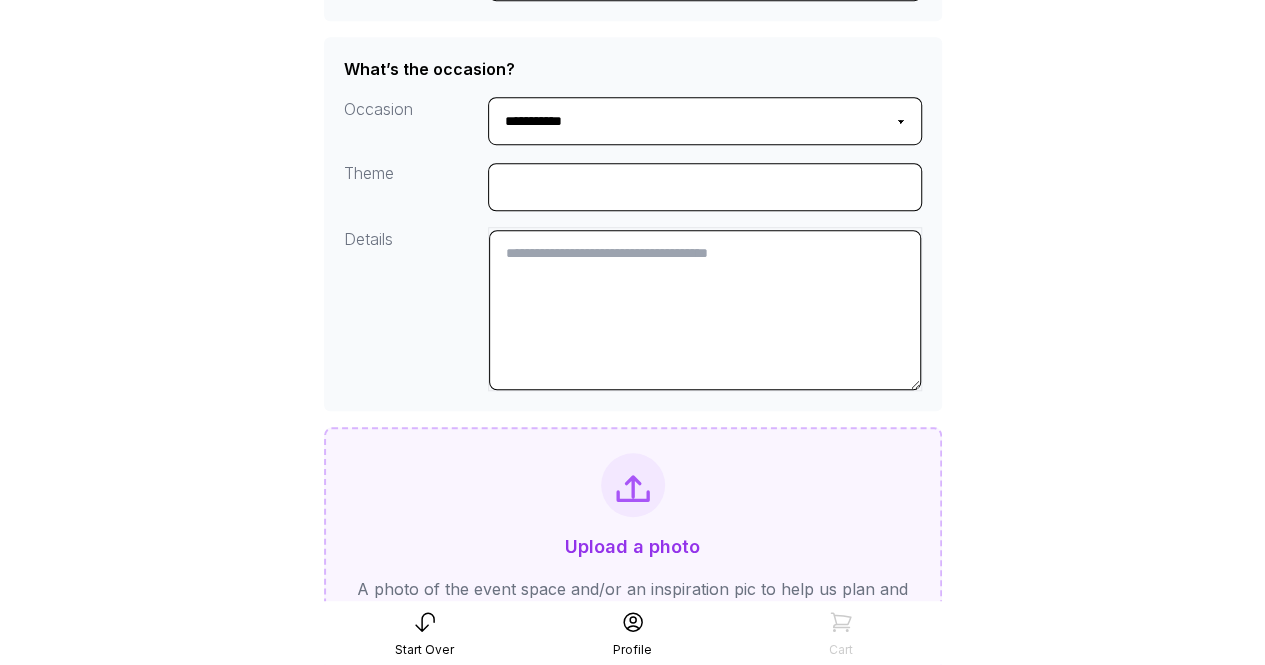 click on "**********" at bounding box center [632, 278] 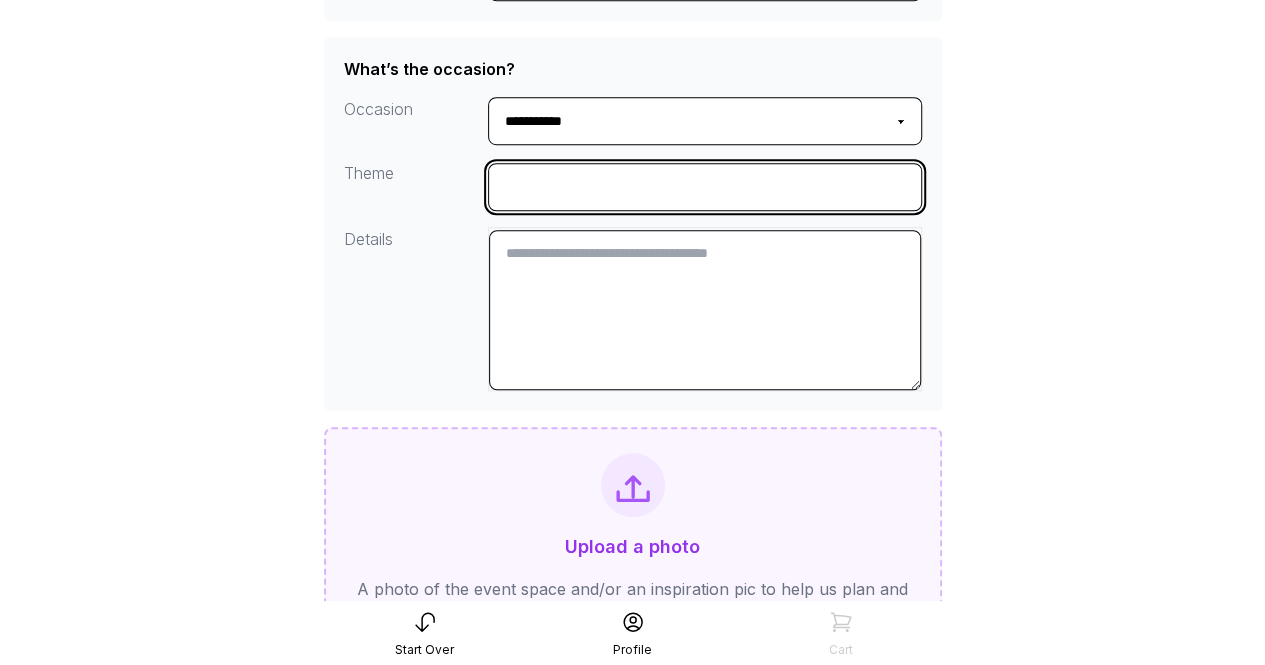 click at bounding box center [705, 187] 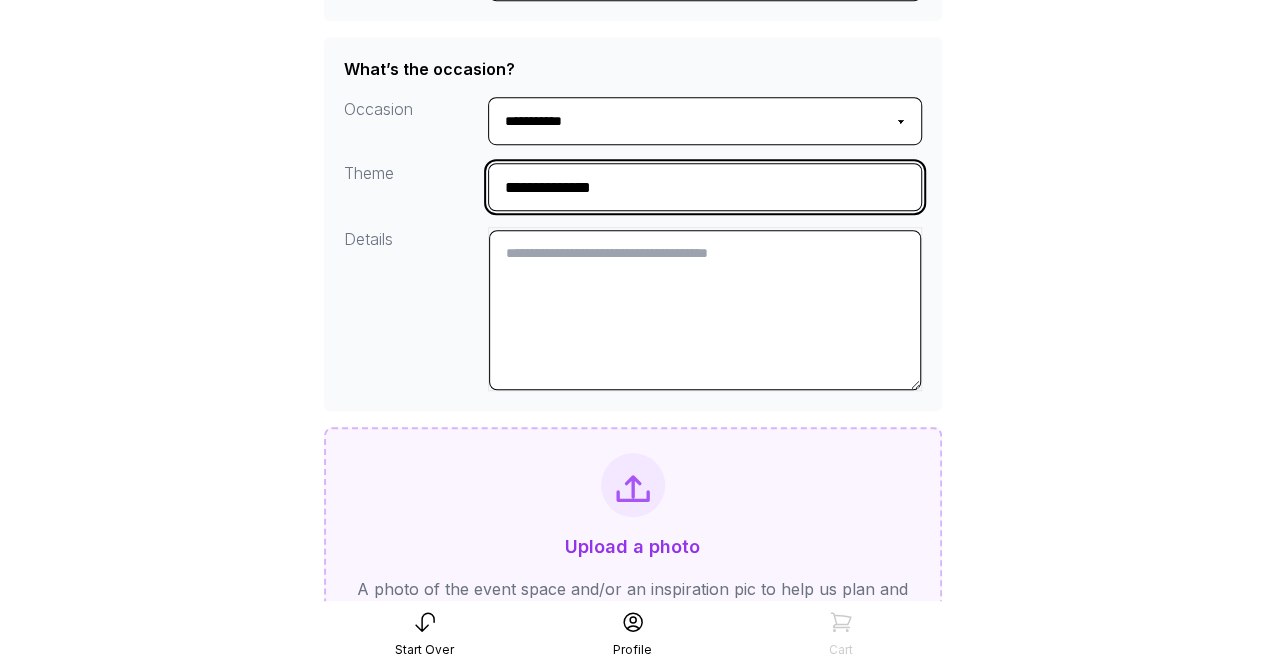 type on "**********" 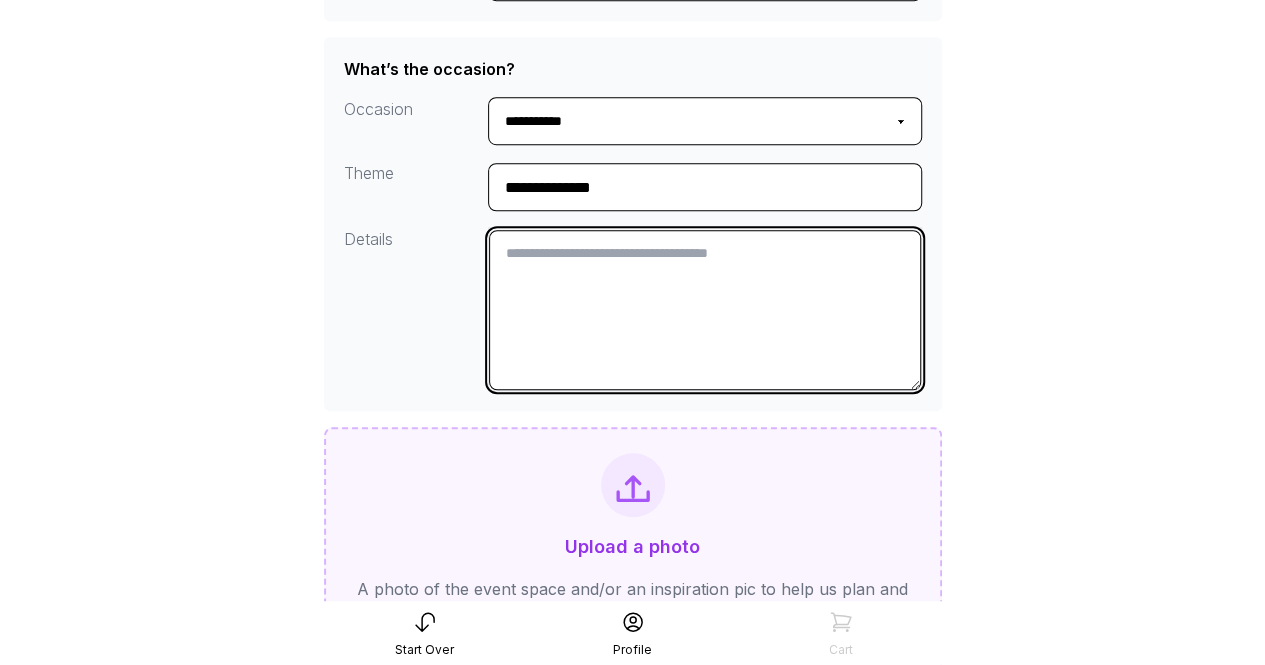 click at bounding box center (705, 310) 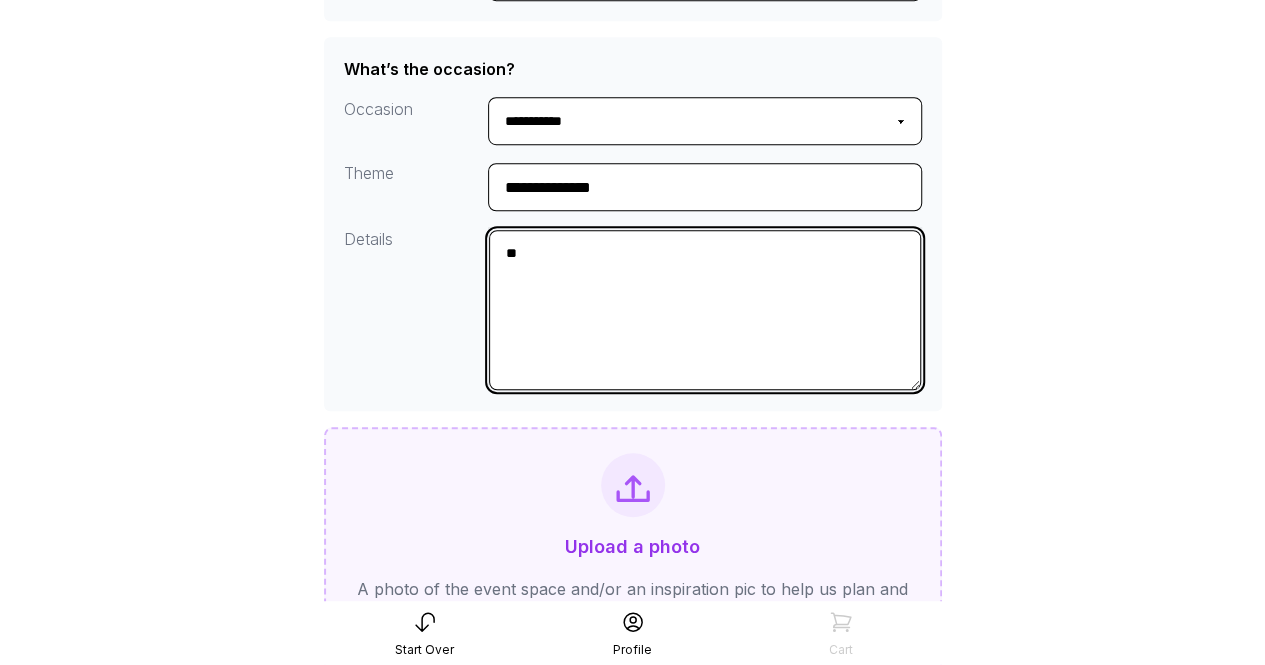 type on "*" 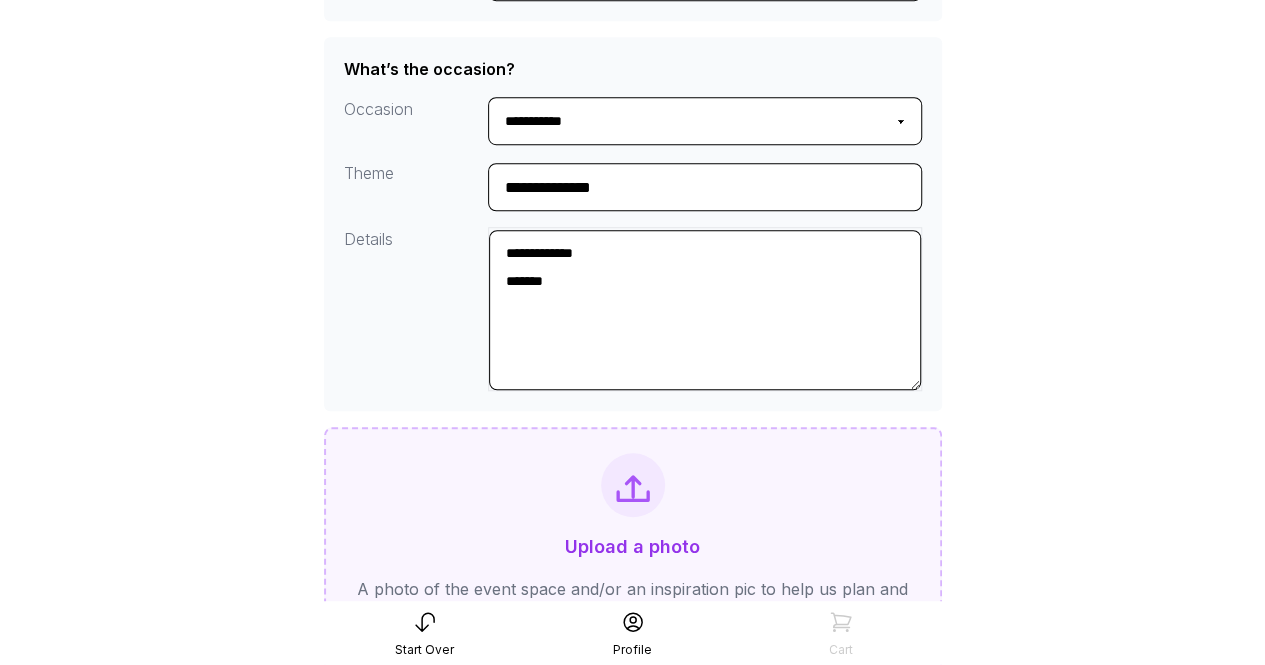 click on "Upload a photo" at bounding box center [632, 547] 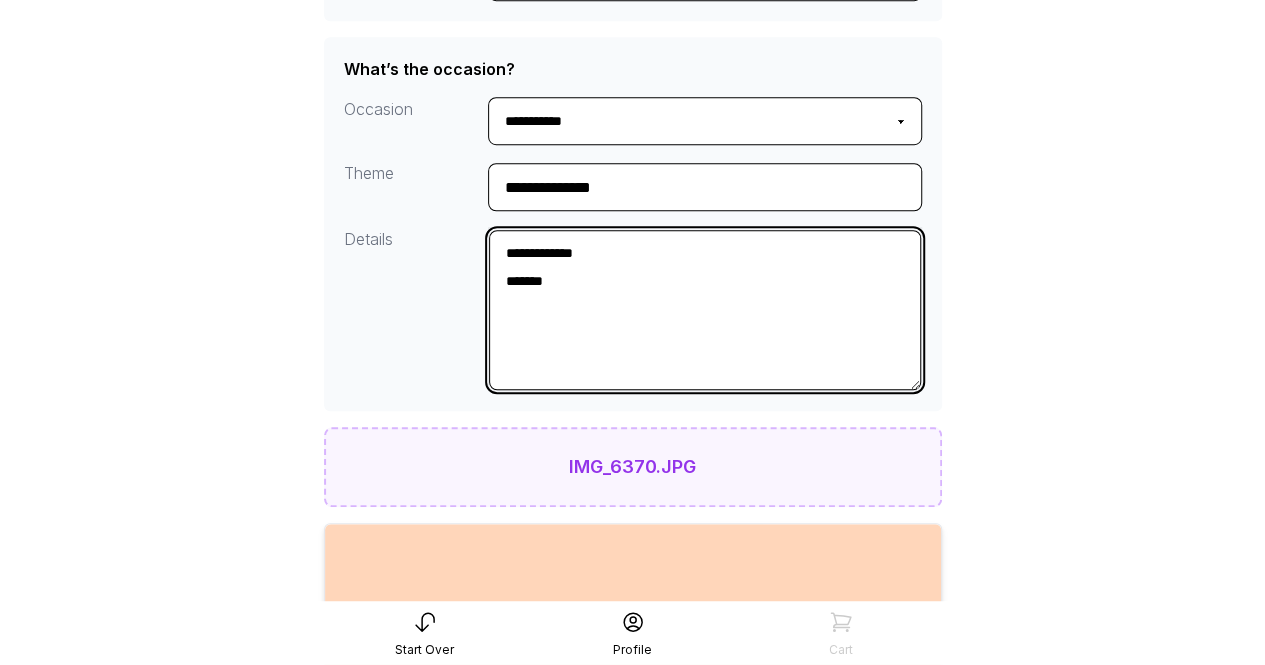 click on "**********" at bounding box center [705, 310] 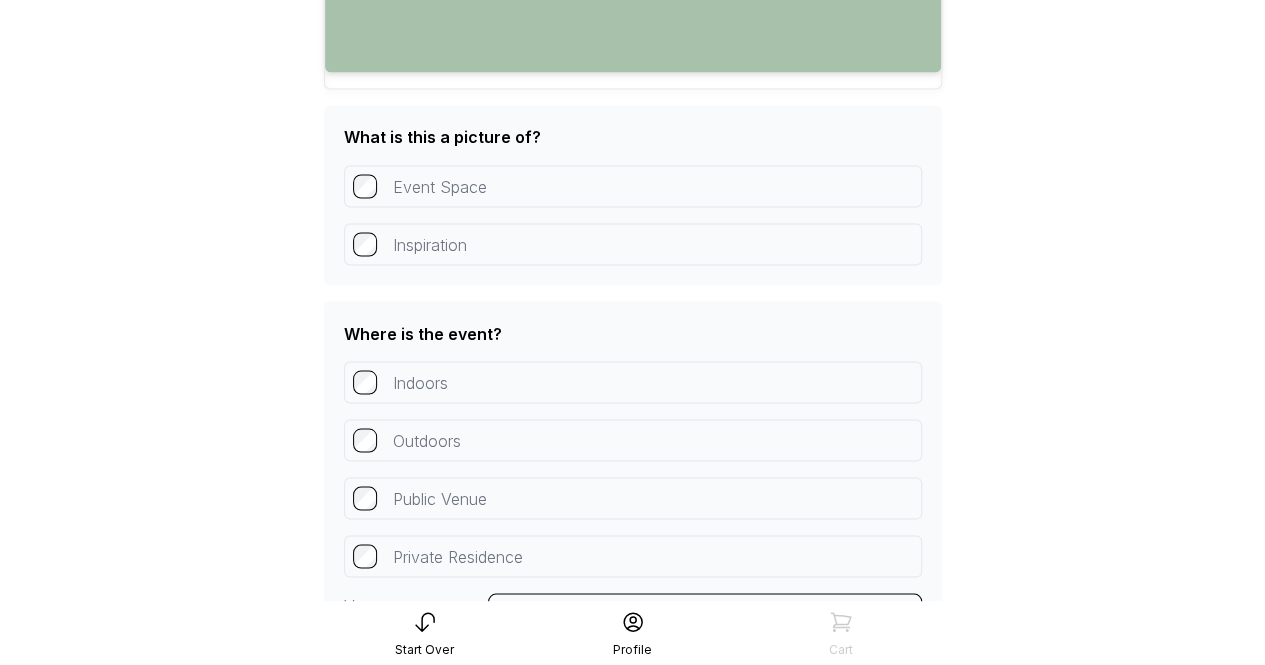 scroll, scrollTop: 1810, scrollLeft: 0, axis: vertical 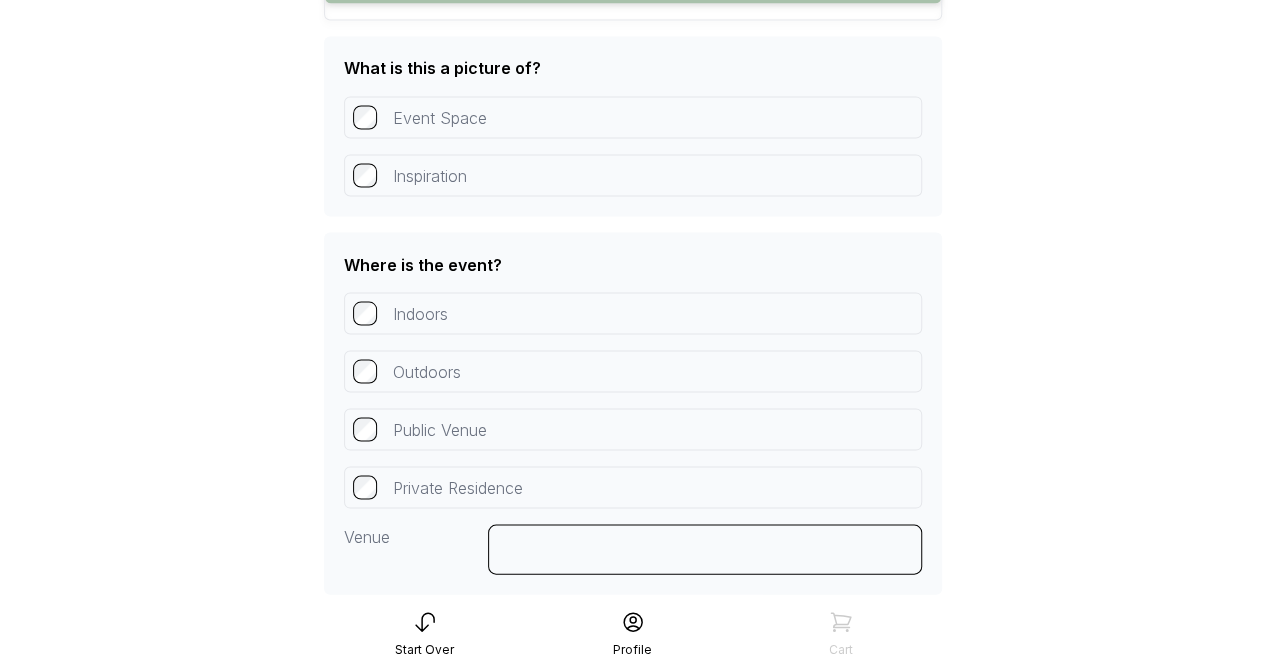 type on "**********" 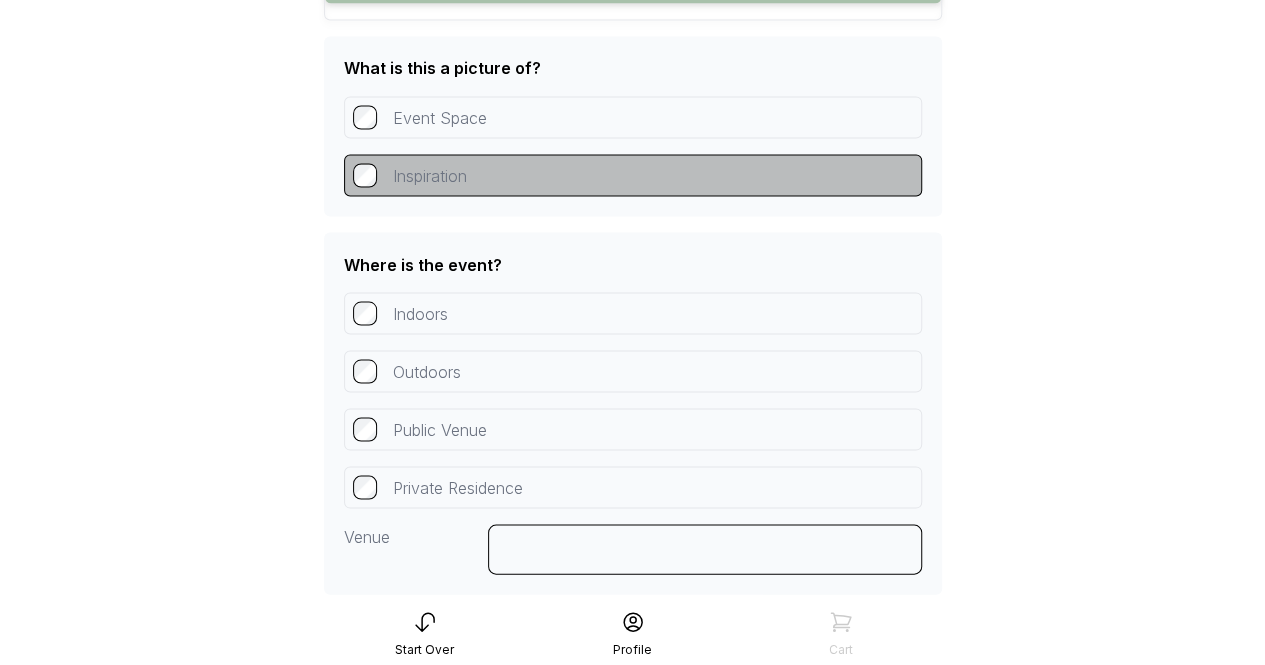 click on "Indoors" at bounding box center [633, 313] 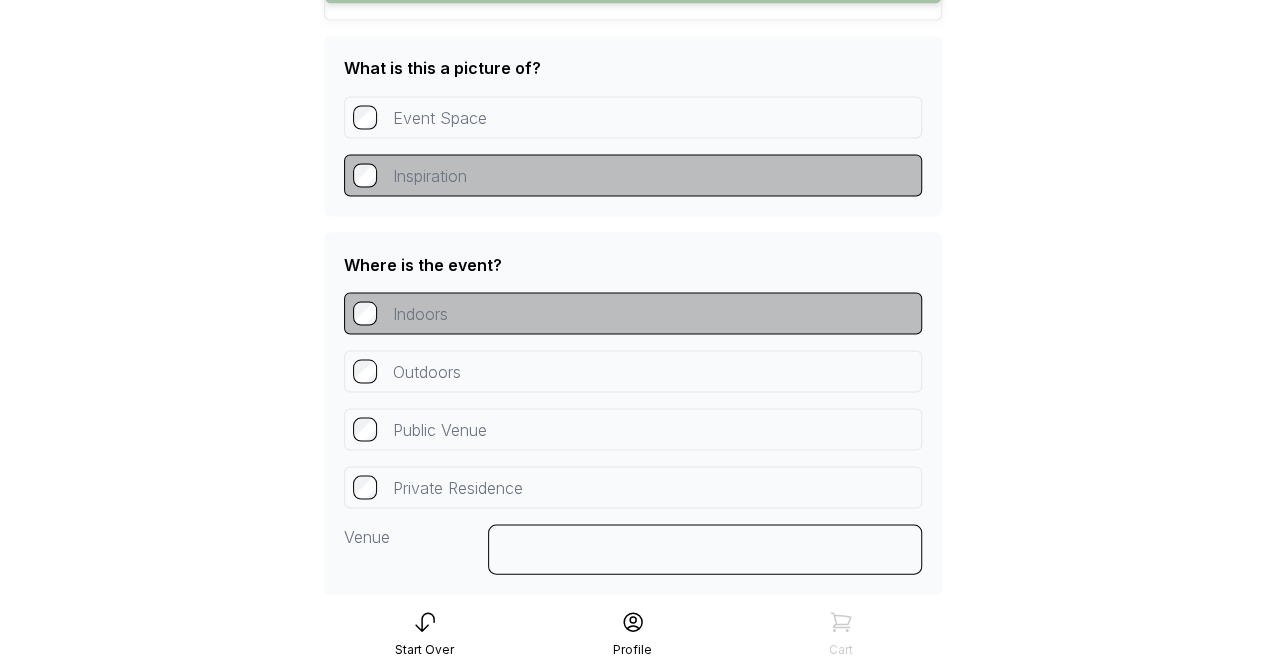 scroll, scrollTop: 1926, scrollLeft: 0, axis: vertical 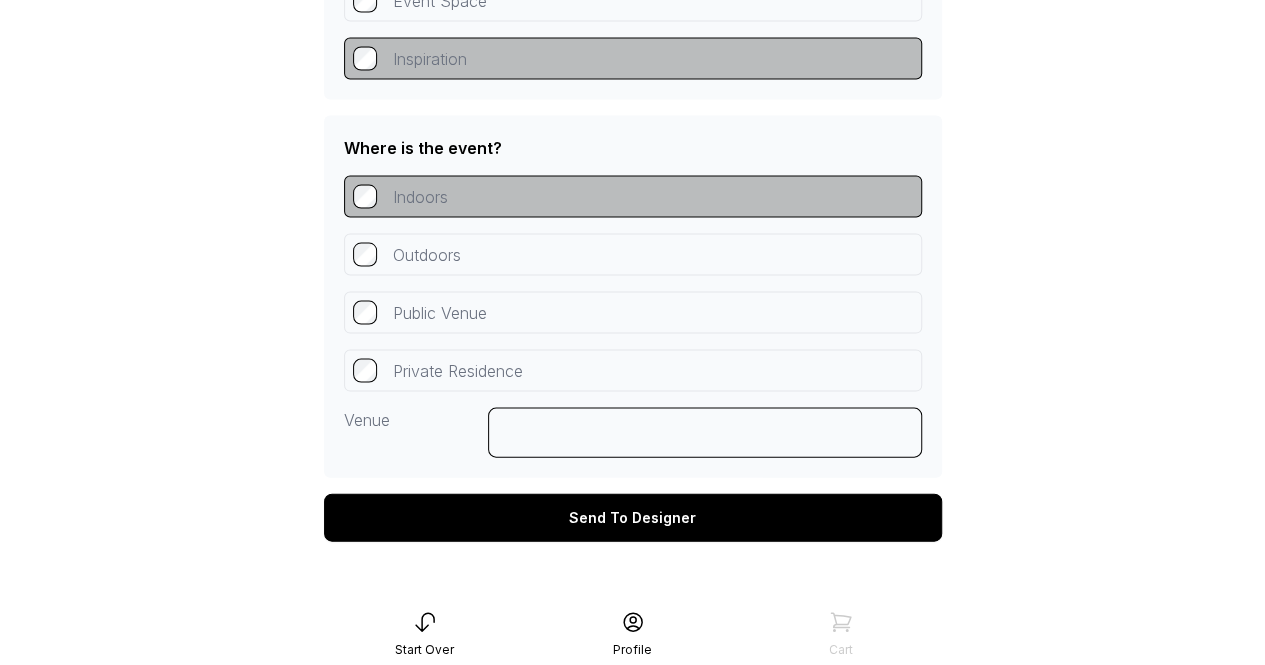 click on "Send To Designer" at bounding box center [633, 518] 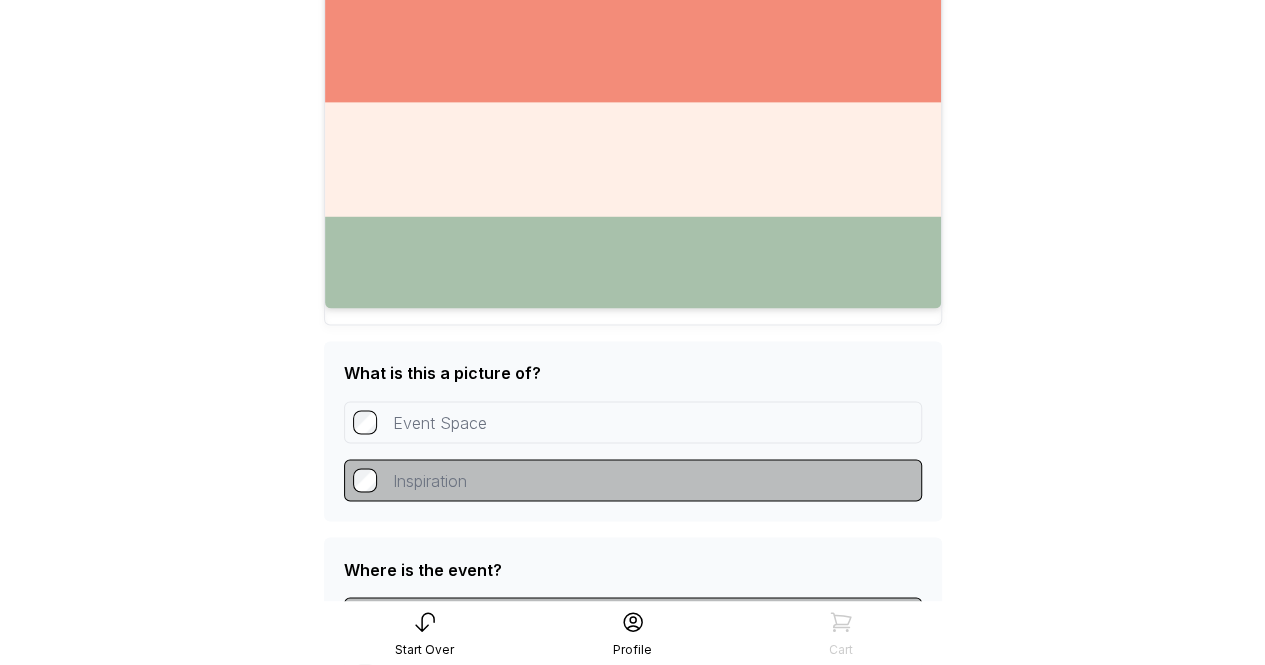 scroll, scrollTop: 1926, scrollLeft: 0, axis: vertical 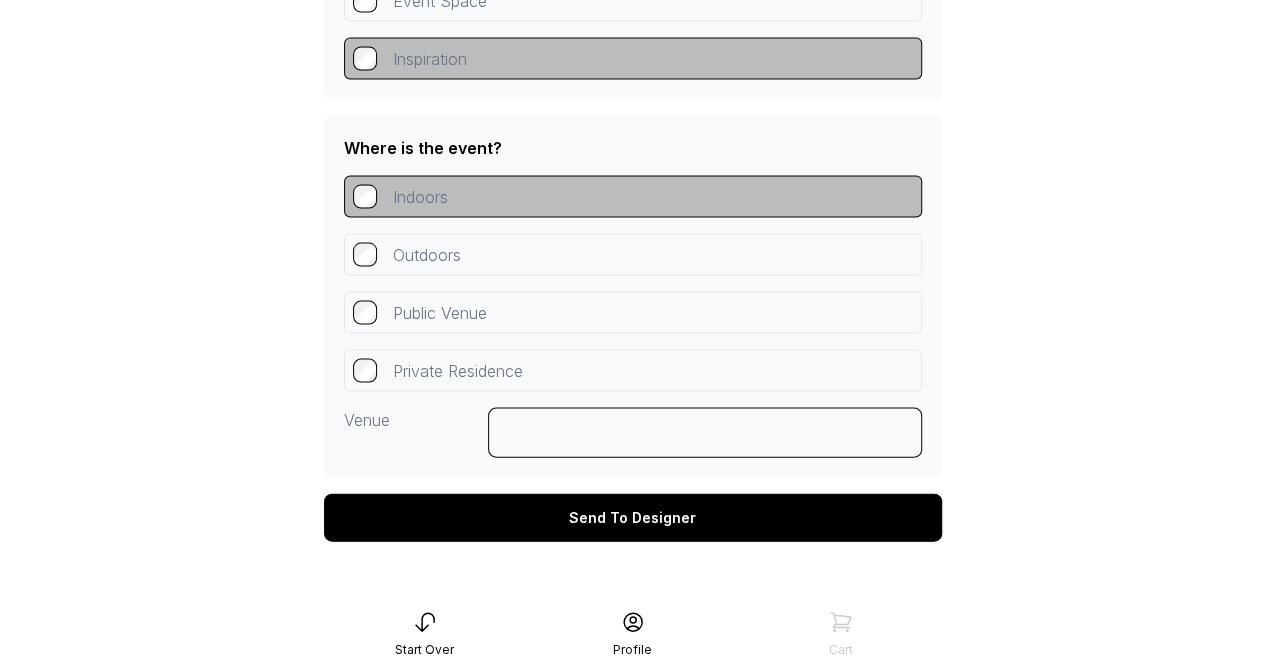 click on "Send To Designer" at bounding box center (633, 518) 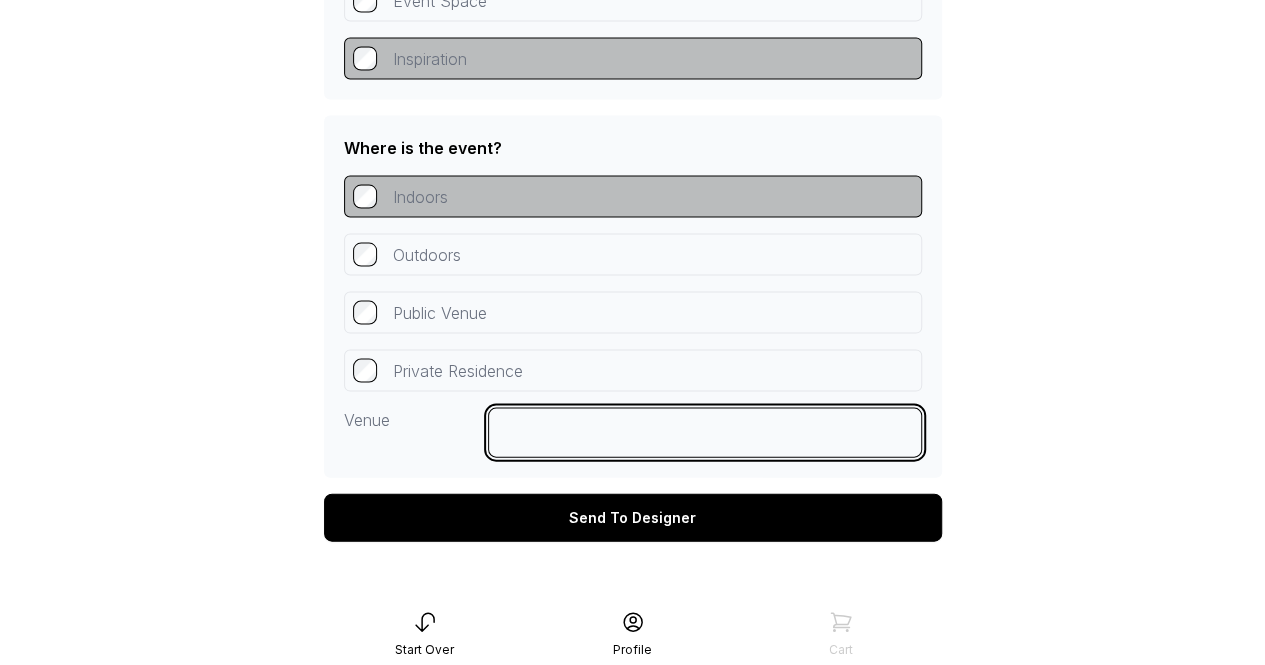 click at bounding box center (705, 433) 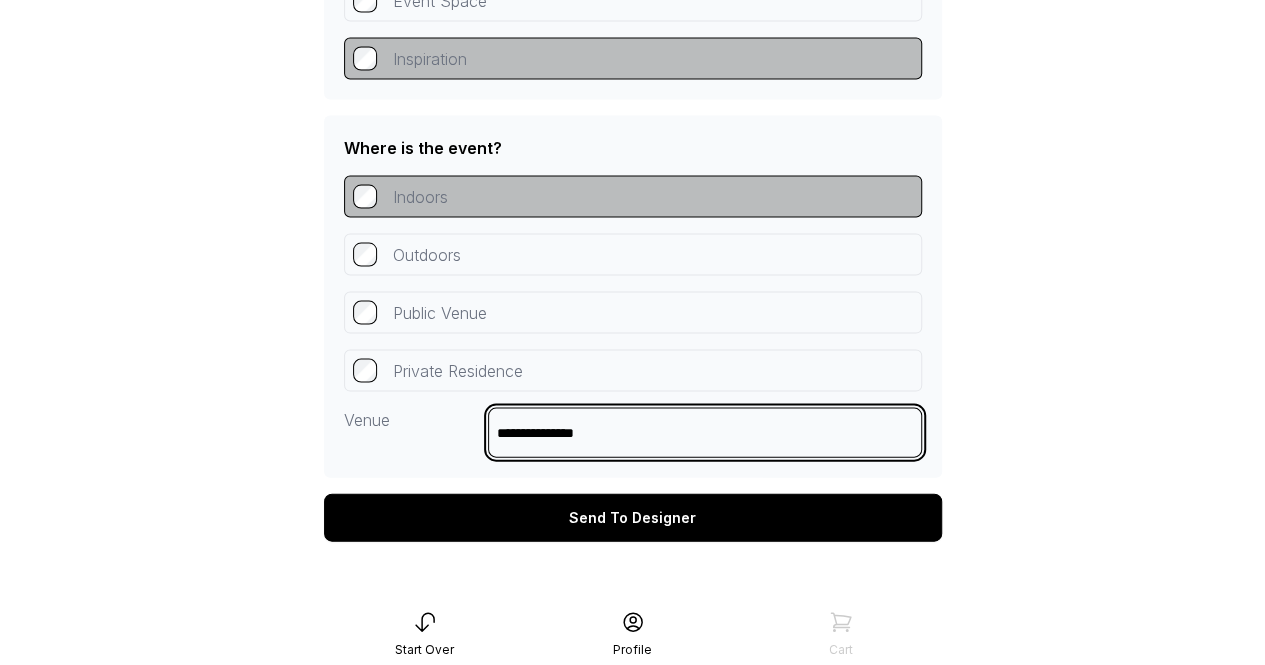 type on "**********" 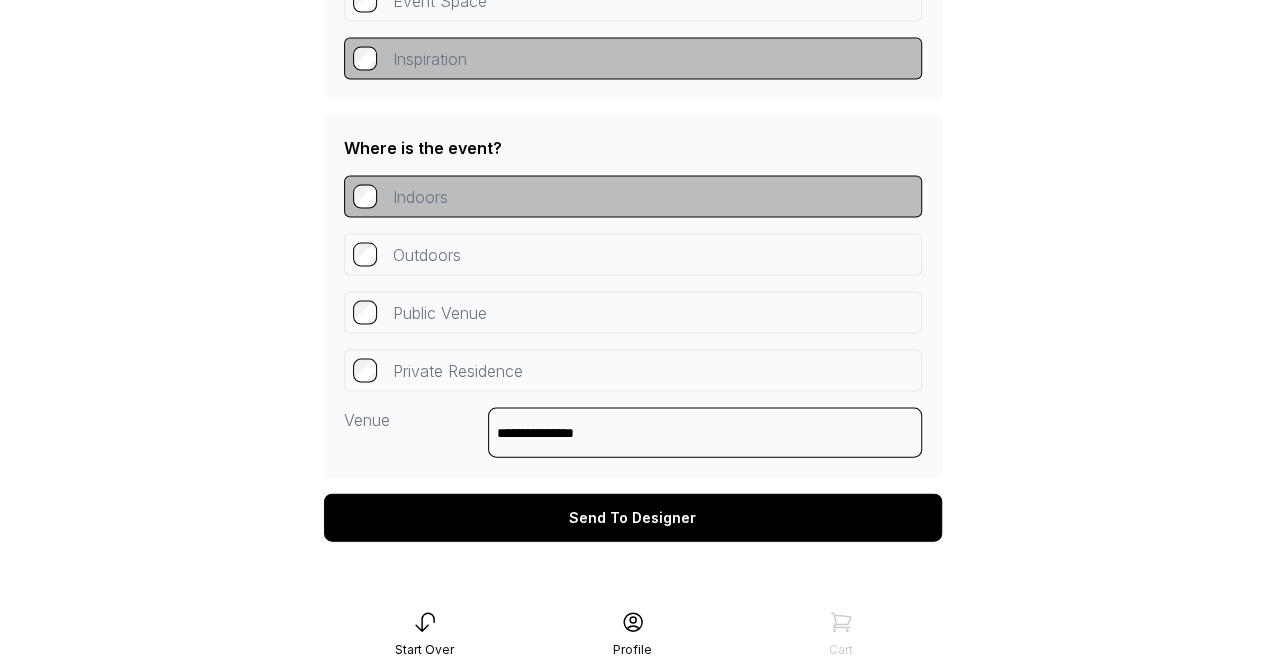 click on "**********" at bounding box center [633, -676] 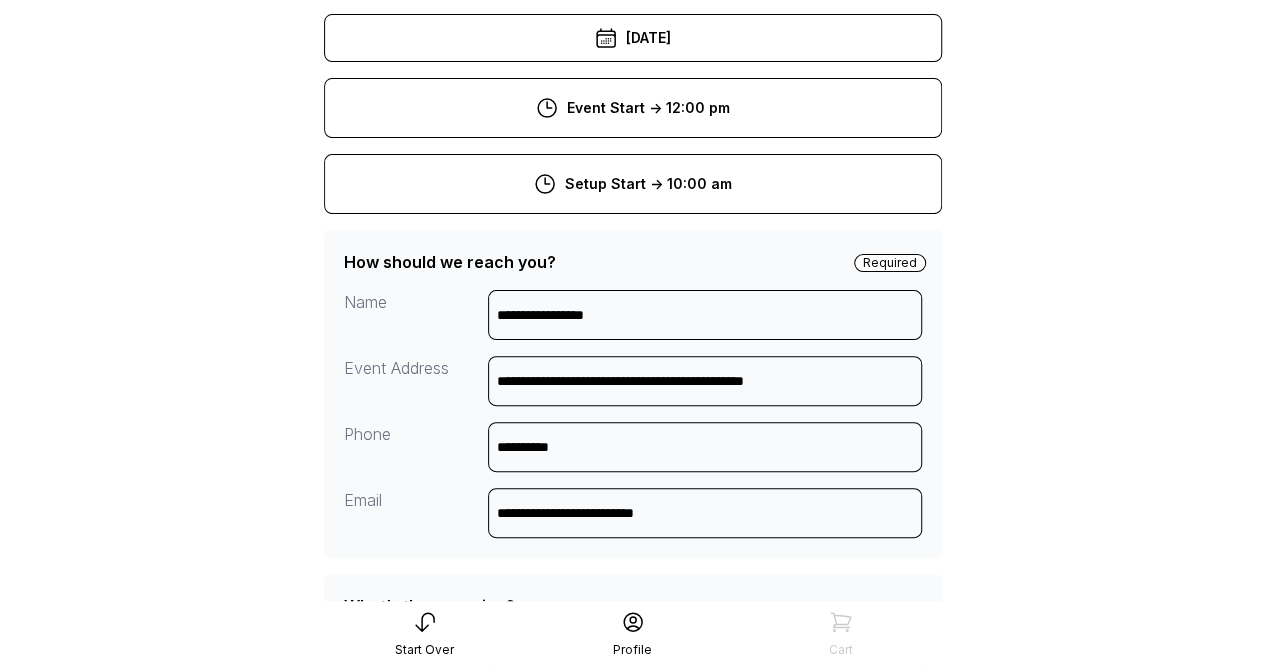 scroll, scrollTop: 130, scrollLeft: 0, axis: vertical 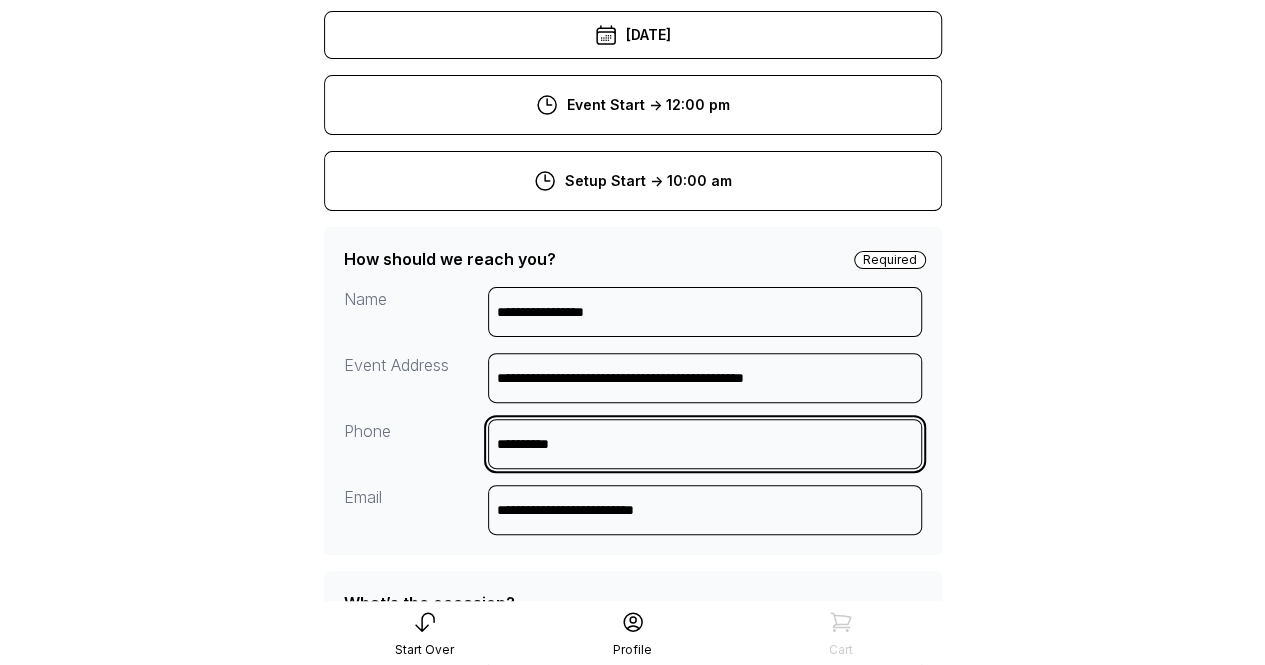 click on "**********" at bounding box center (705, 444) 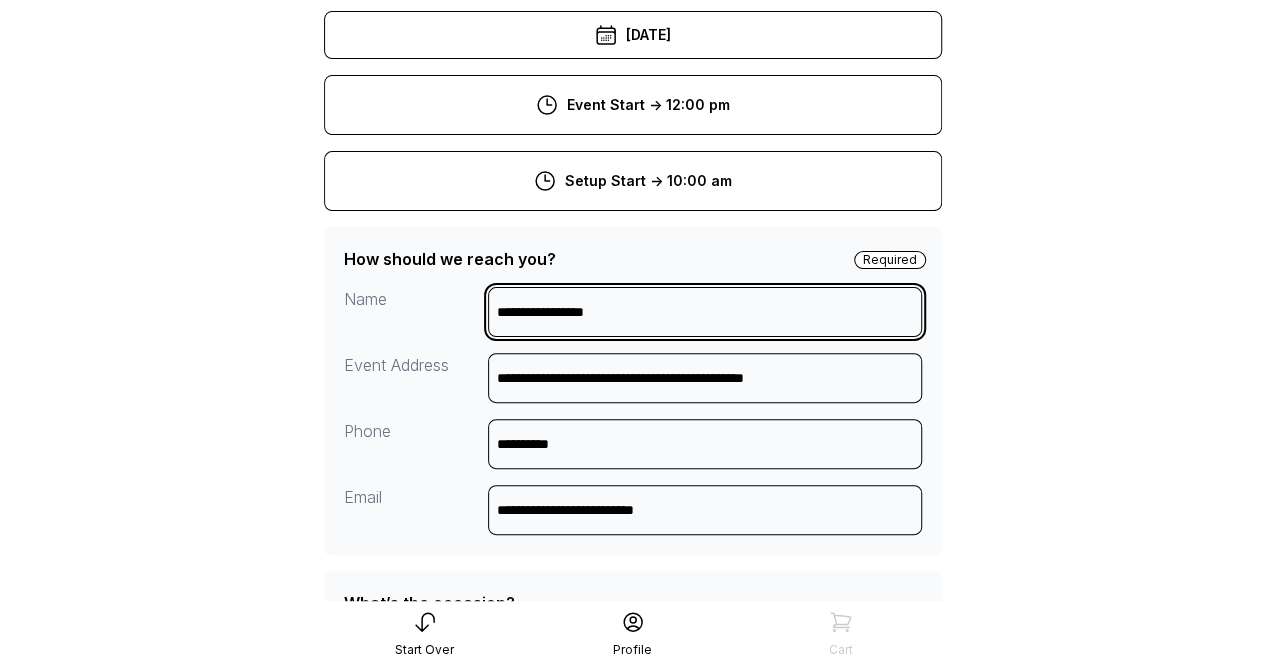 click on "**********" at bounding box center (705, 312) 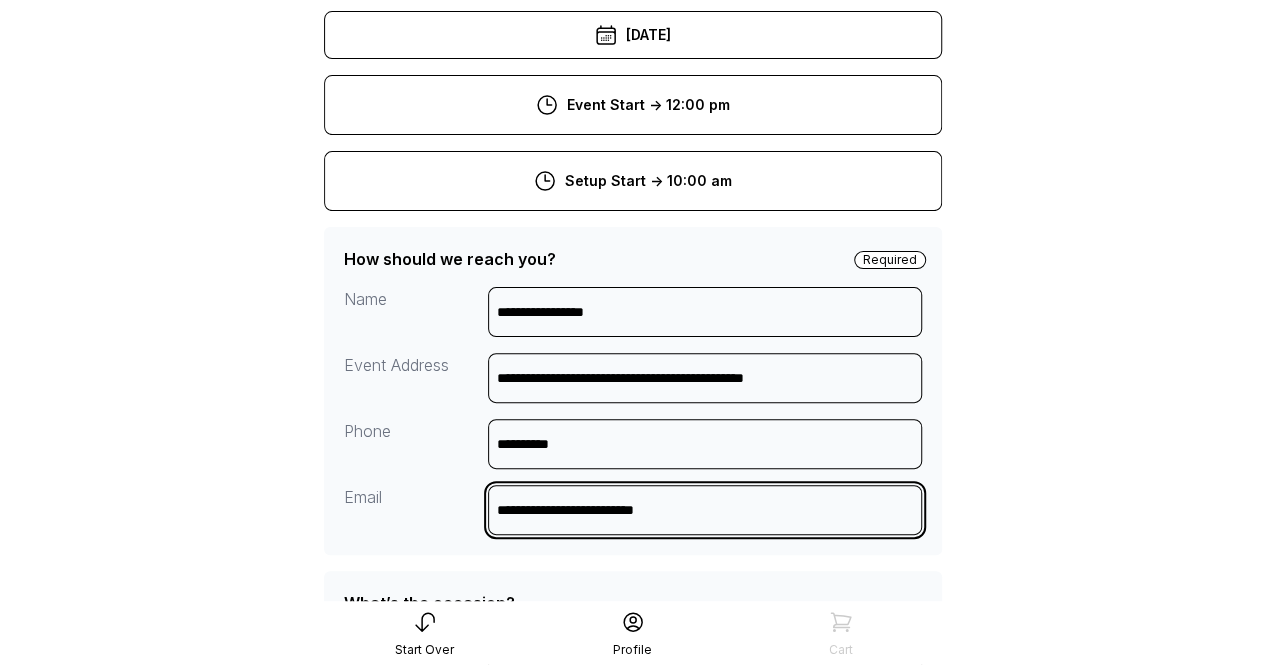click on "**********" at bounding box center [705, 510] 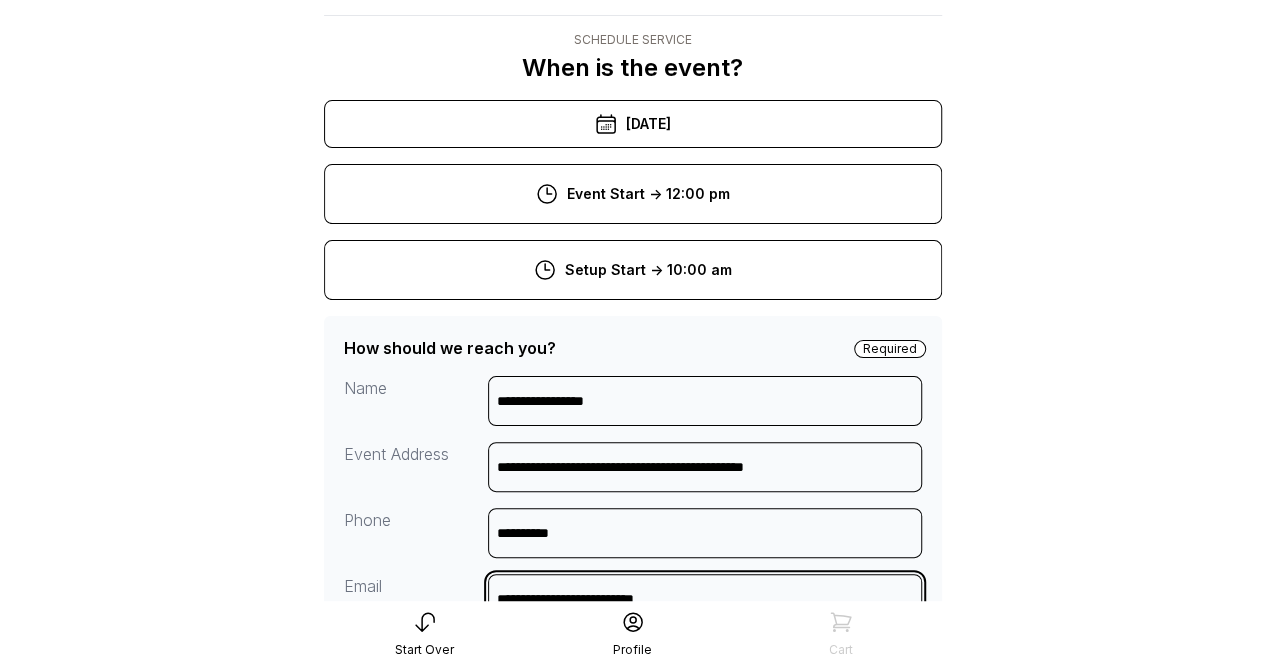 scroll, scrollTop: 0, scrollLeft: 0, axis: both 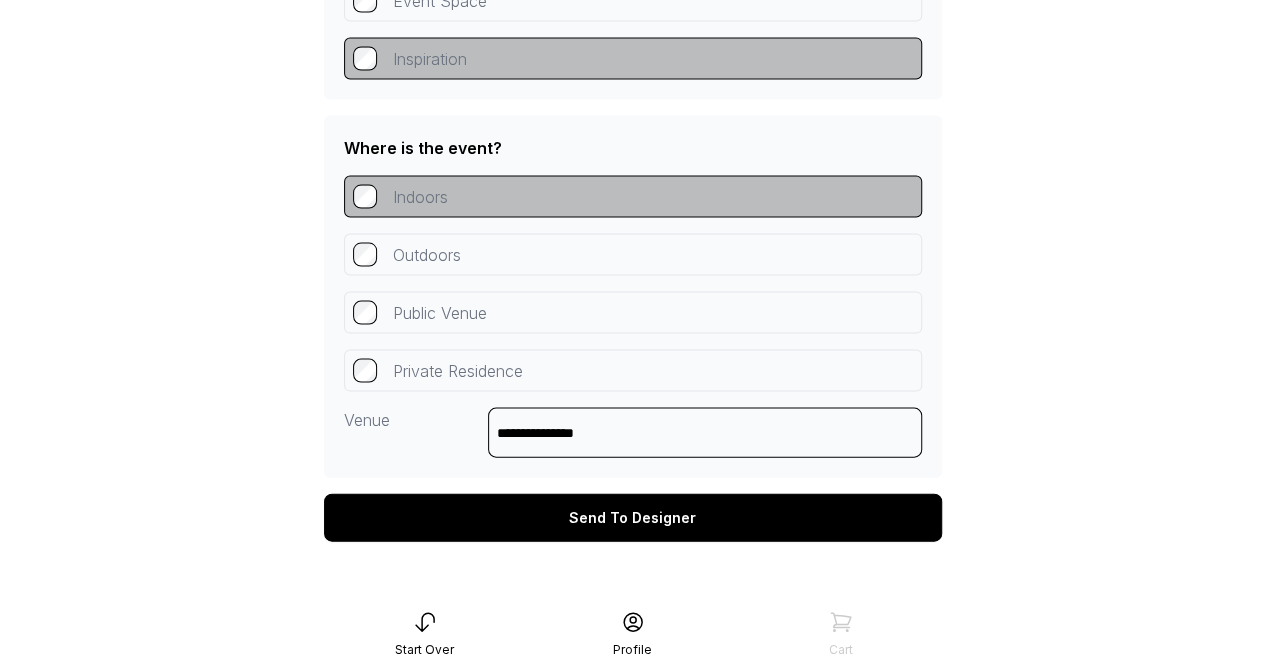click on "Send To Designer" at bounding box center [633, 518] 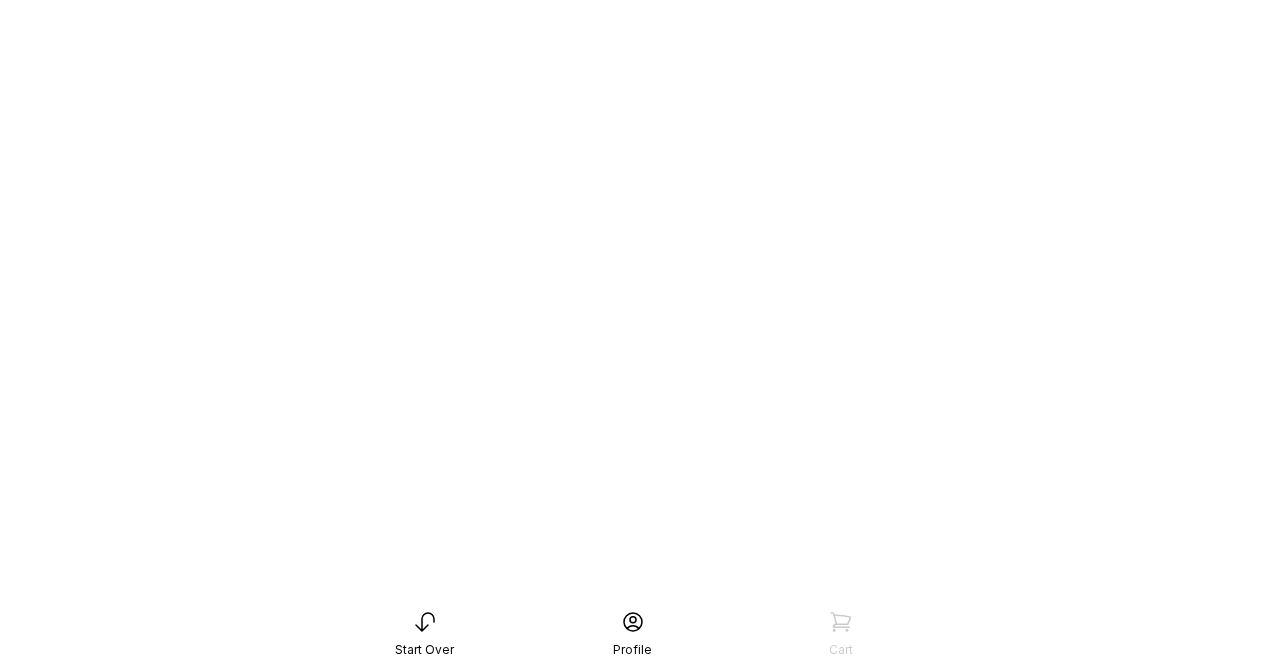 scroll, scrollTop: 0, scrollLeft: 0, axis: both 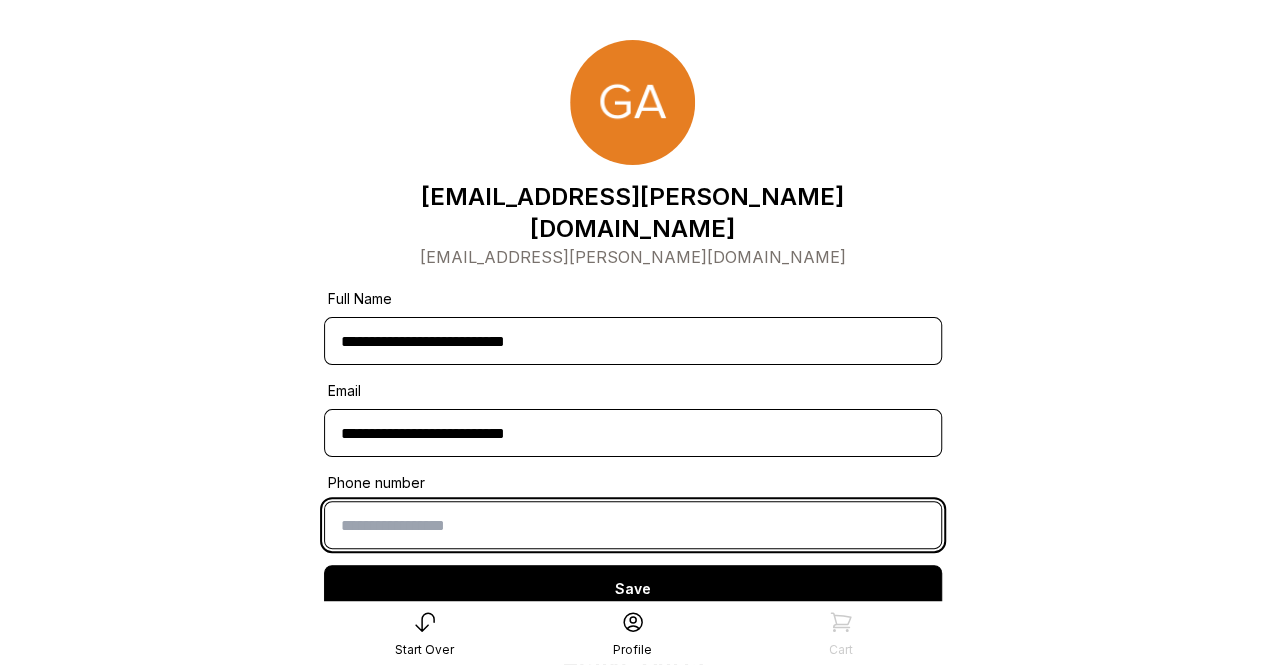 click at bounding box center [633, 525] 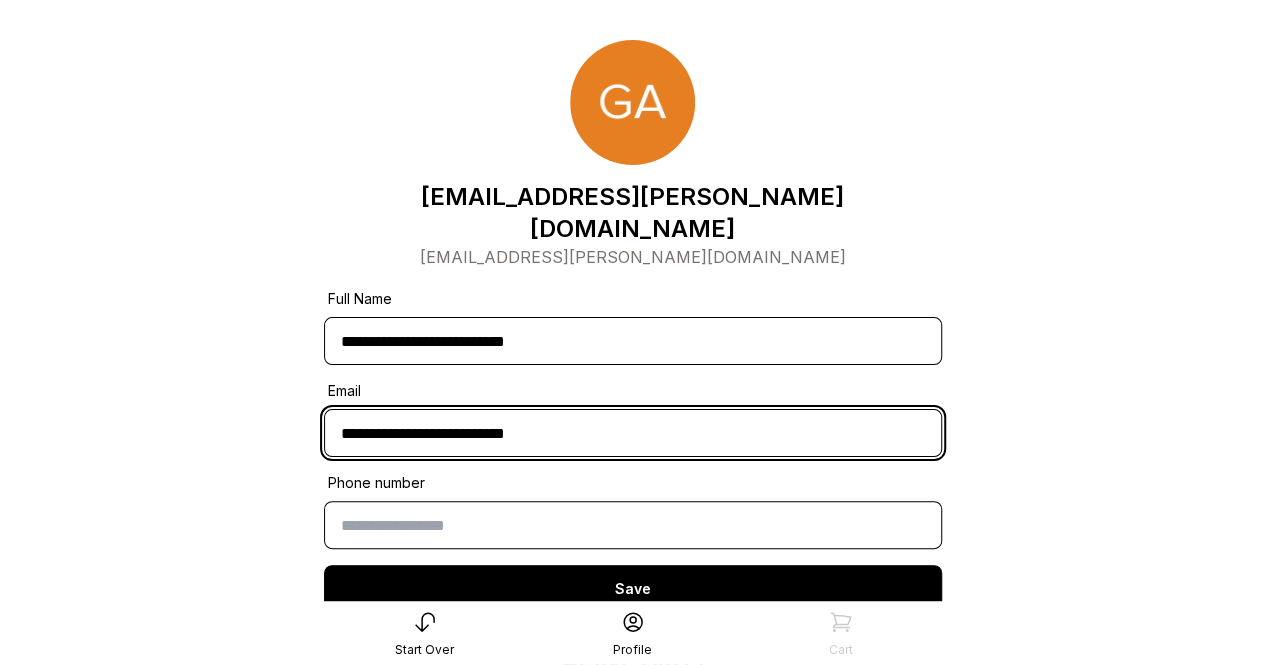 click on "**********" at bounding box center (633, 433) 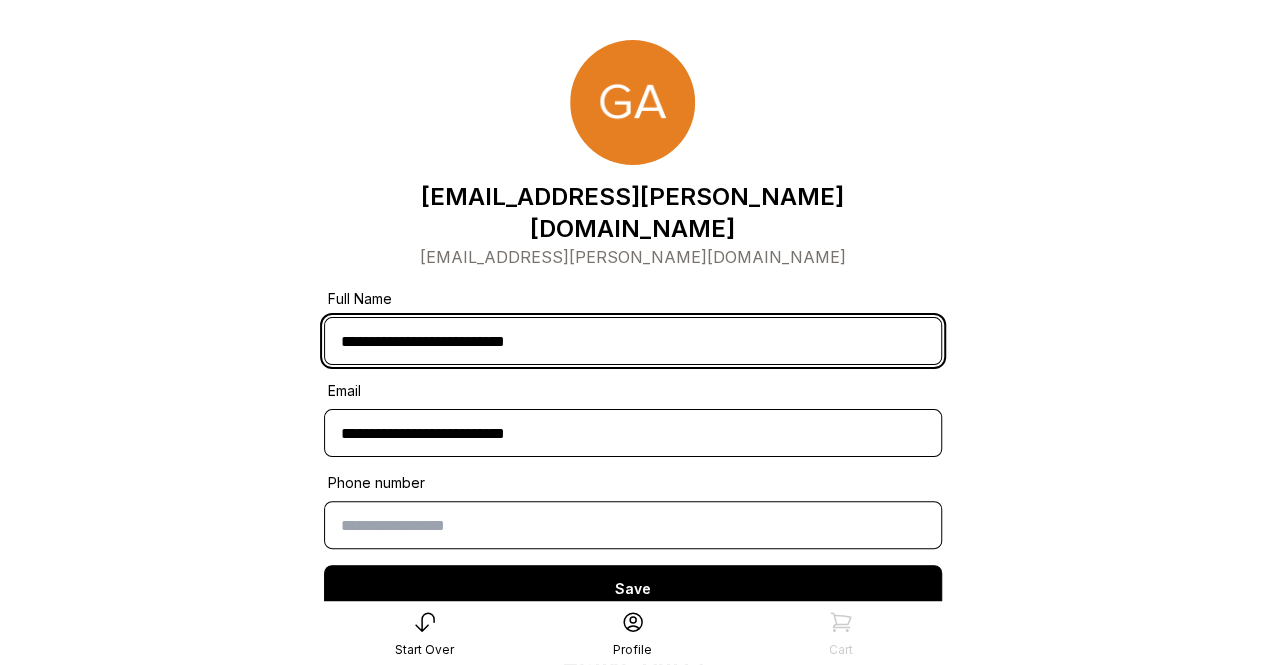 drag, startPoint x: 615, startPoint y: 308, endPoint x: 0, endPoint y: 296, distance: 615.11707 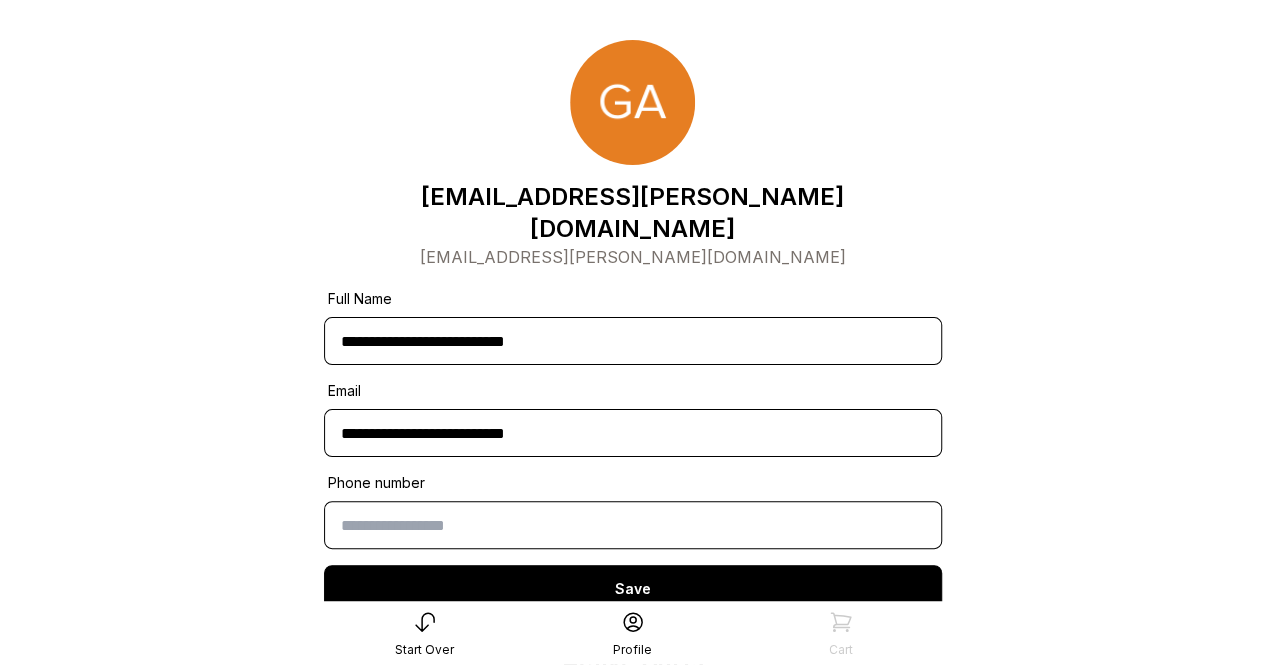click on "Save" at bounding box center (633, 589) 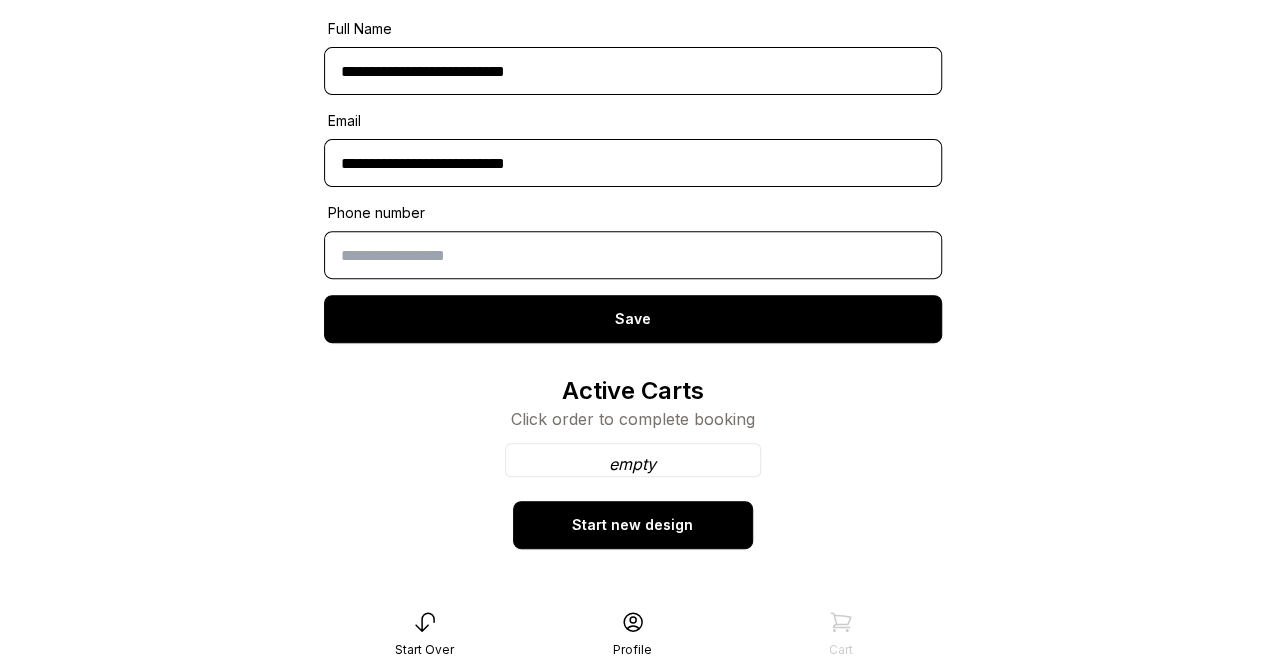 scroll, scrollTop: 271, scrollLeft: 0, axis: vertical 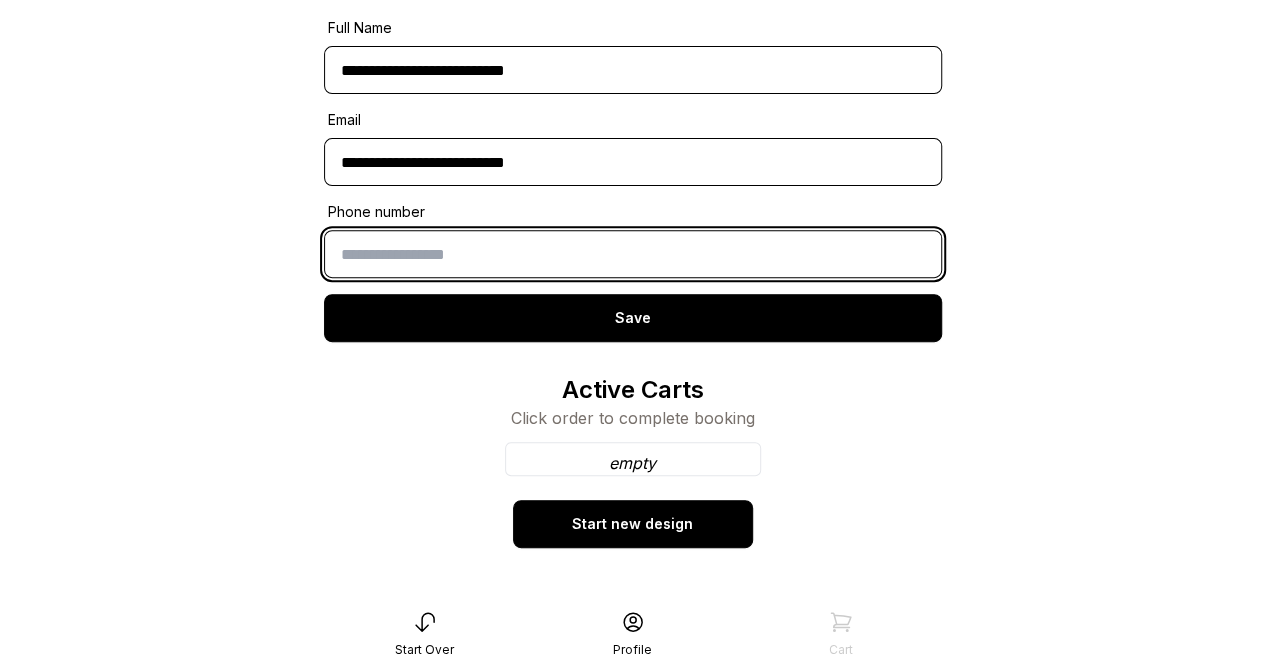 click at bounding box center (633, 254) 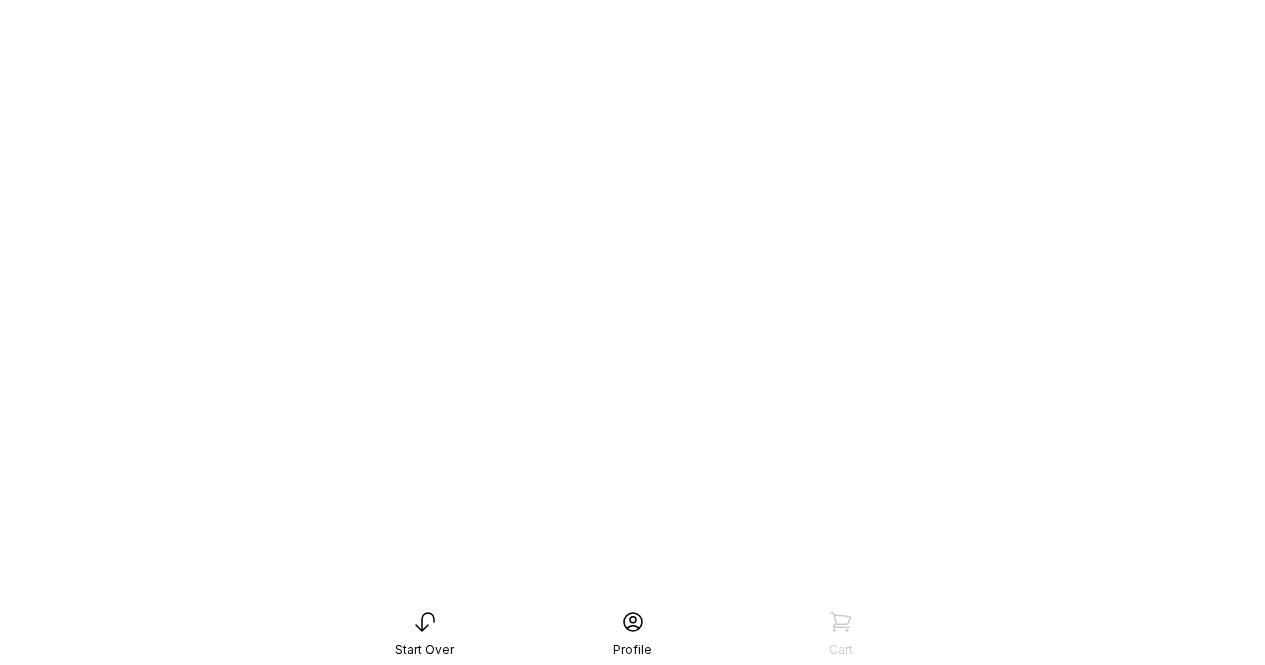 scroll, scrollTop: 40, scrollLeft: 0, axis: vertical 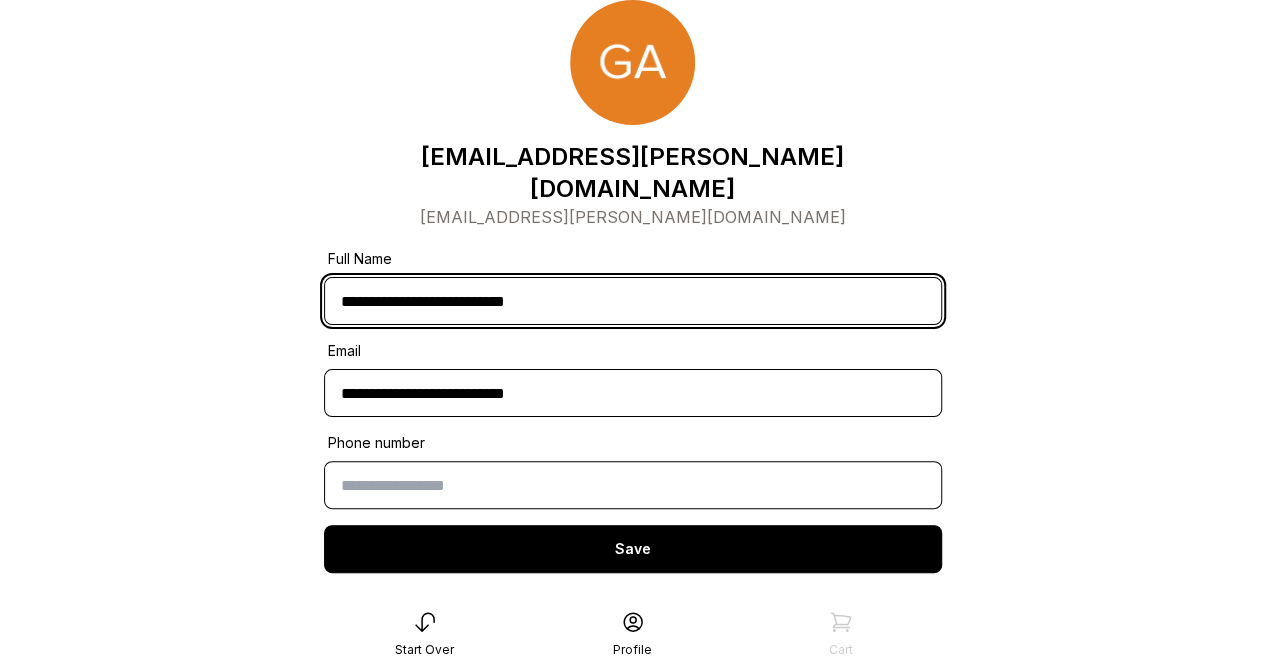drag, startPoint x: 790, startPoint y: 269, endPoint x: 36, endPoint y: 242, distance: 754.4833 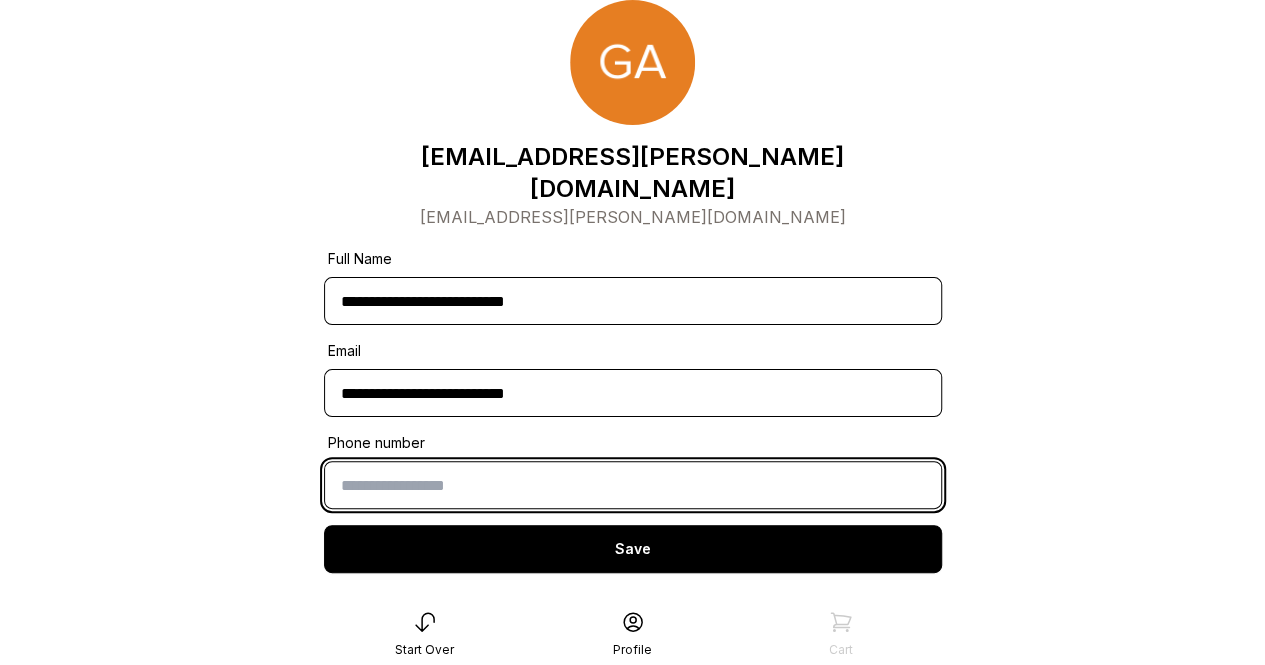 type 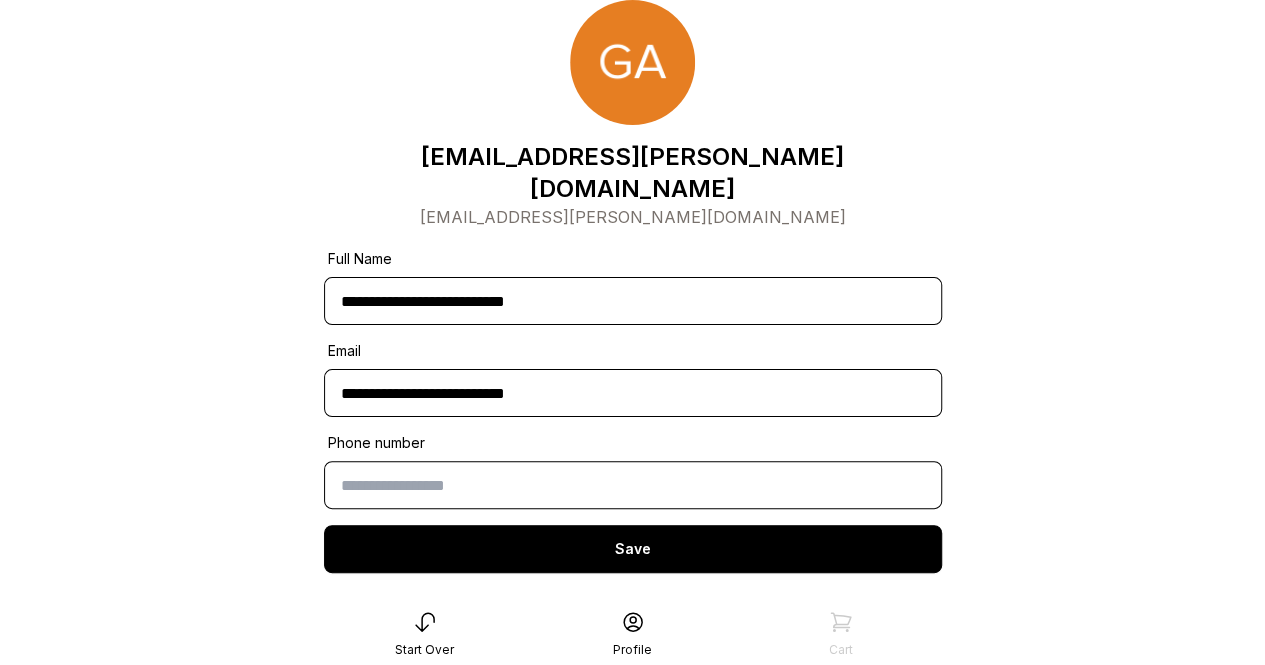 click on "Save" at bounding box center [633, 549] 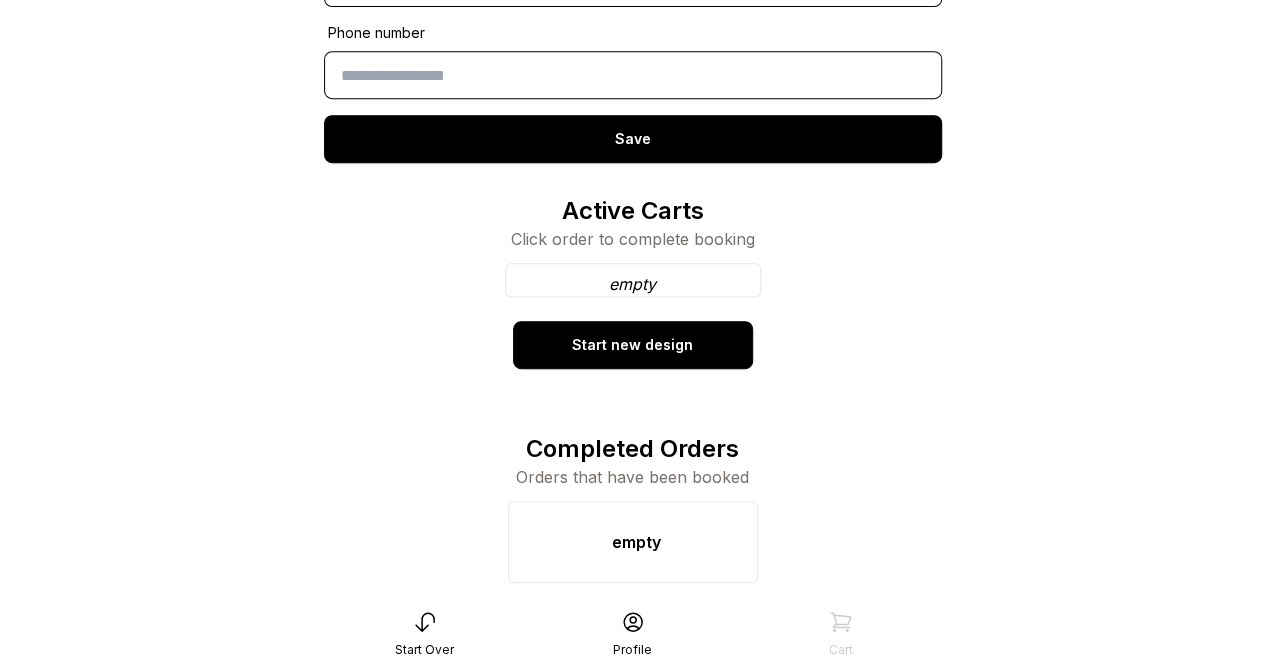click on "Start new design" at bounding box center [633, 345] 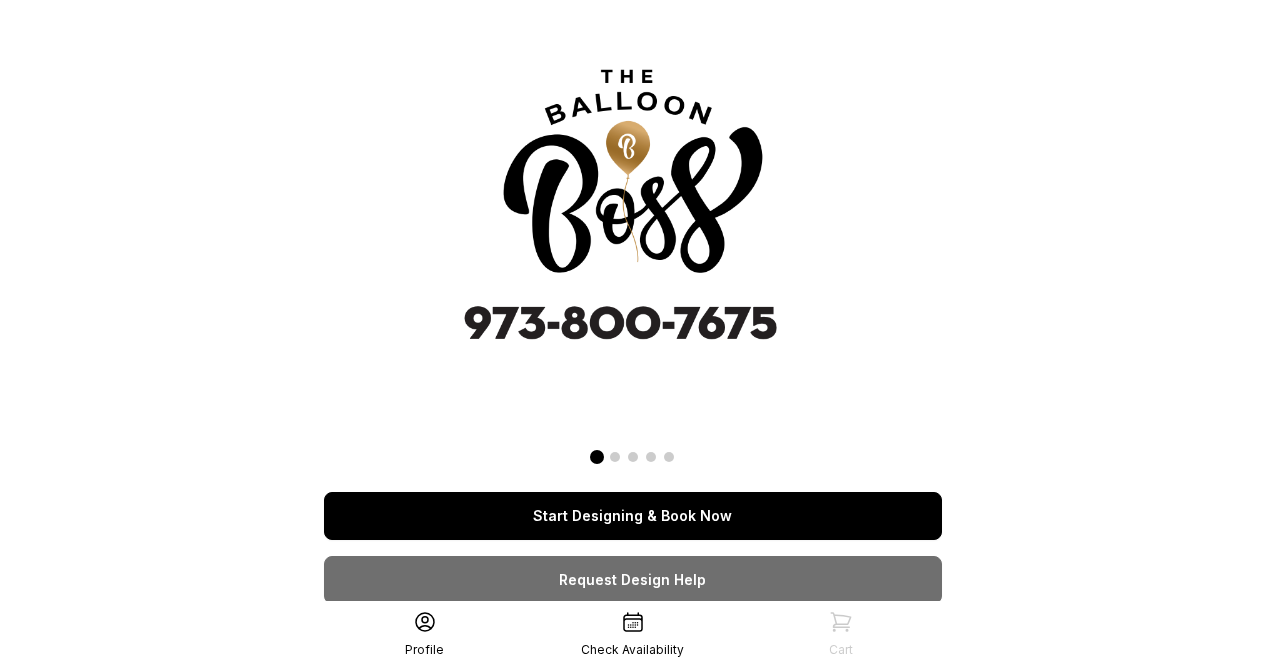 scroll, scrollTop: 0, scrollLeft: 0, axis: both 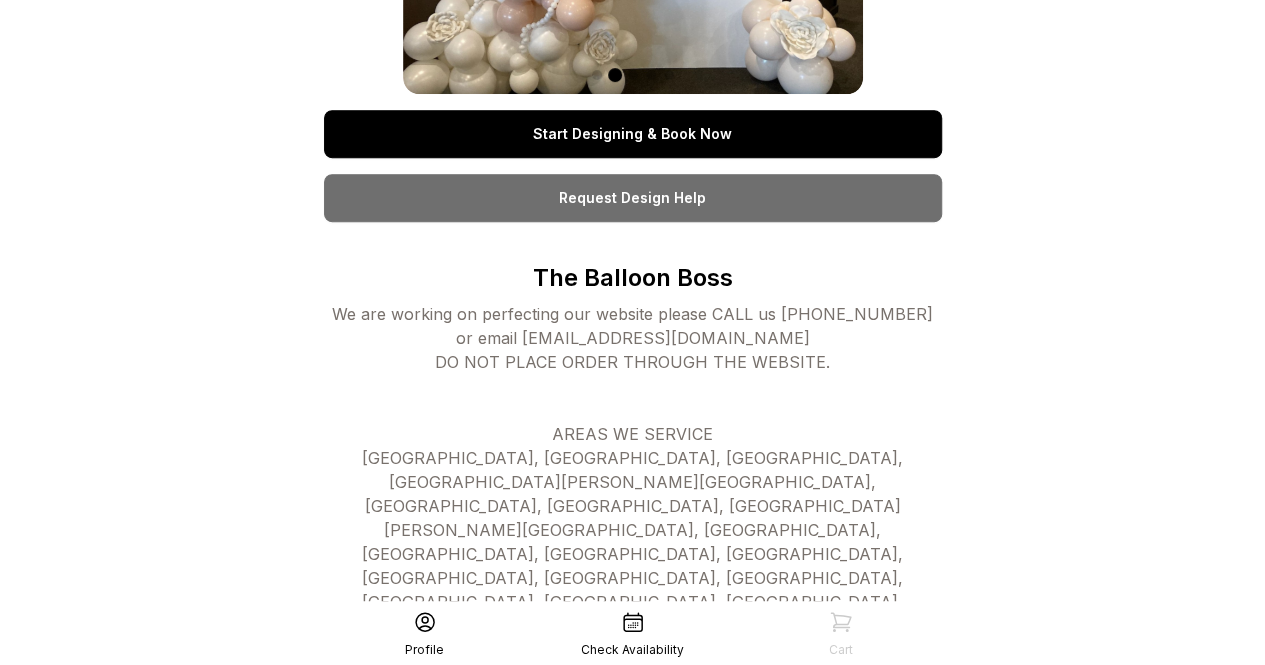 click on "Request Design Help" at bounding box center [633, 198] 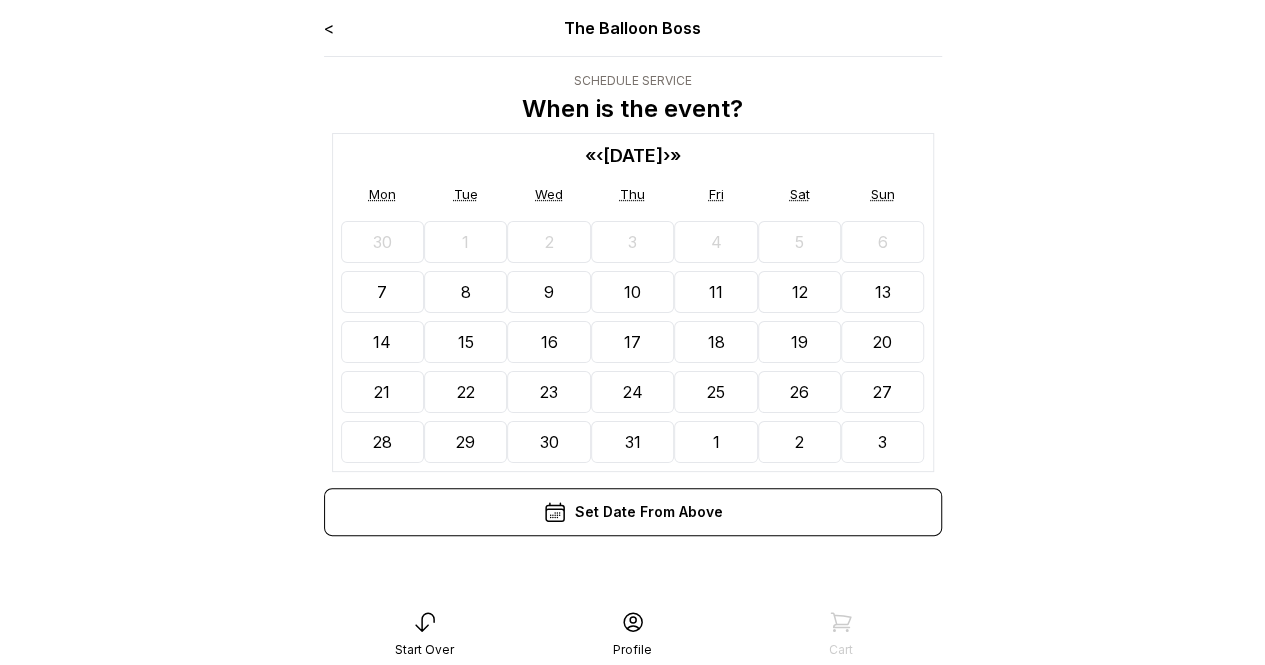 click on "»" at bounding box center [675, 155] 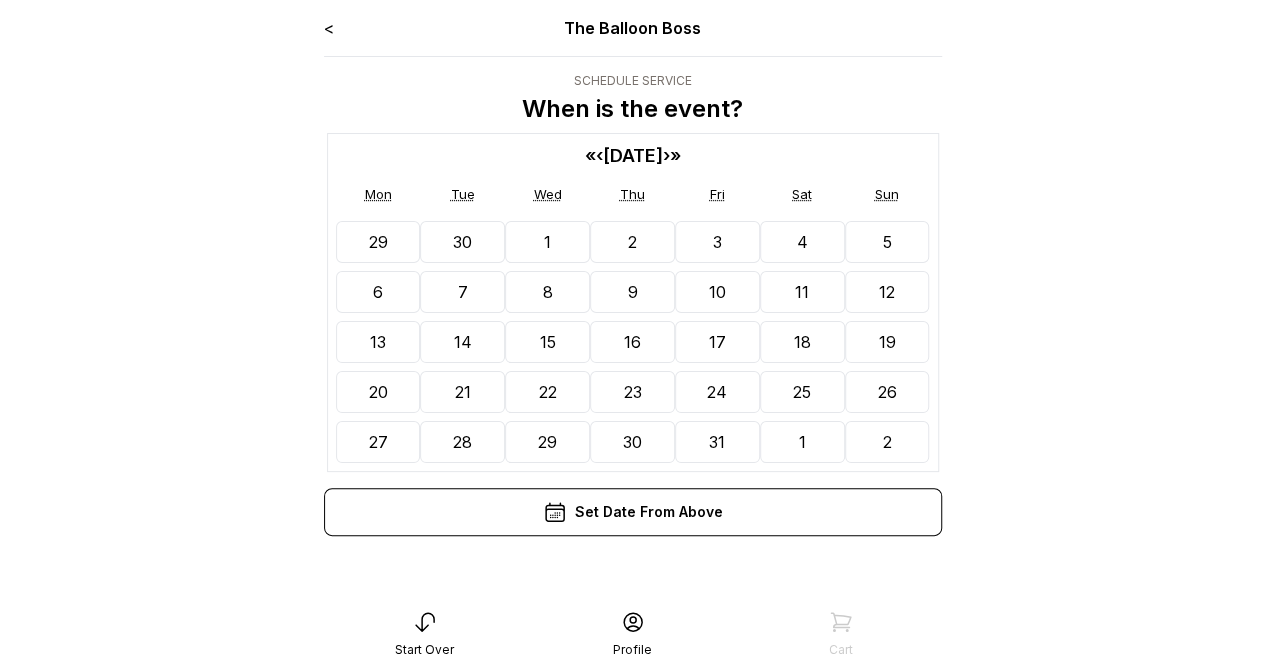 click on "«" at bounding box center [590, 155] 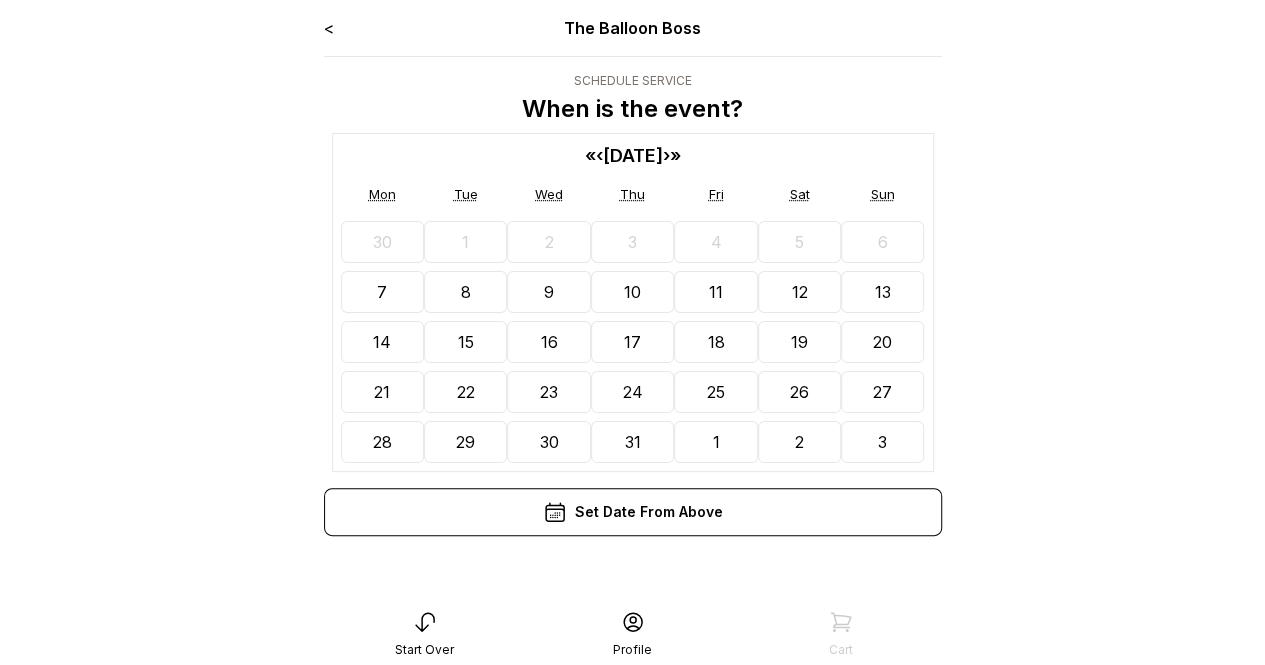 click on "›" at bounding box center (666, 155) 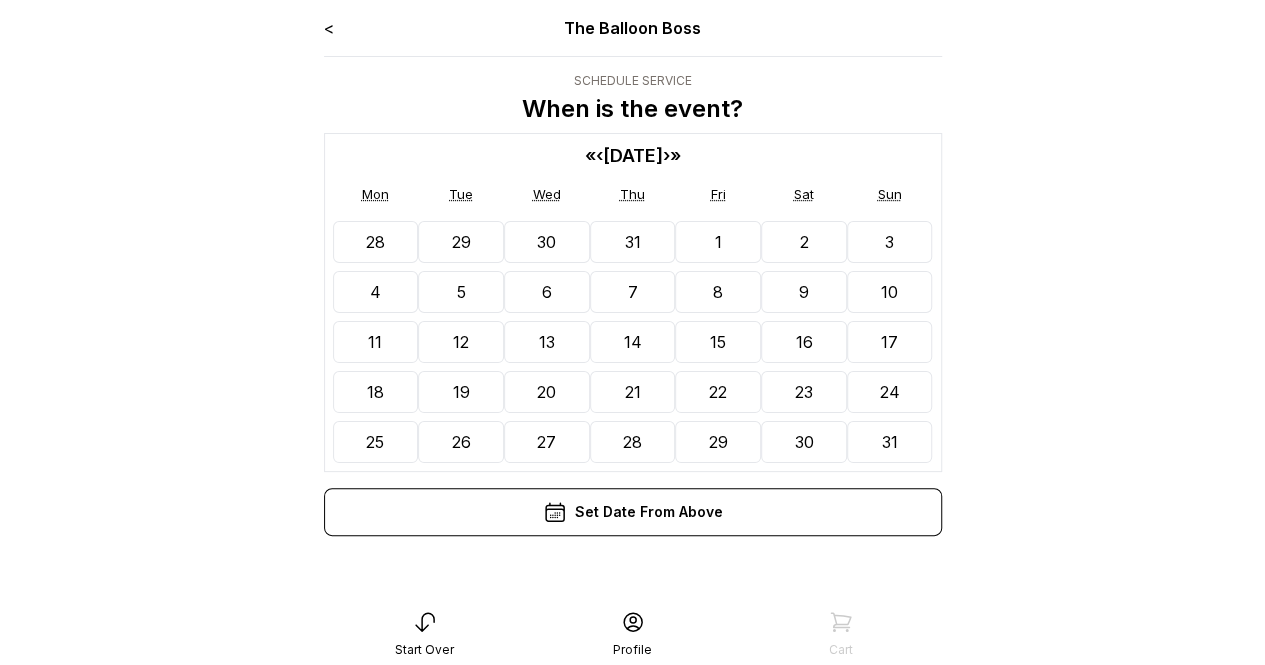 click on "< The Balloon Boss Schedule Service When is the event? « ‹ [DATE] › » Mon Tue Wed Thu Fri Sat Sun 28 29 30 31 1 2 3 4 5 6 7 8 9 10 11 12 13 14 15 16 17 18 19 20 21 22 23 24 25 26 27 28 29 30 31   Set Date From Above Start Over Profile Cart" at bounding box center [632, 332] 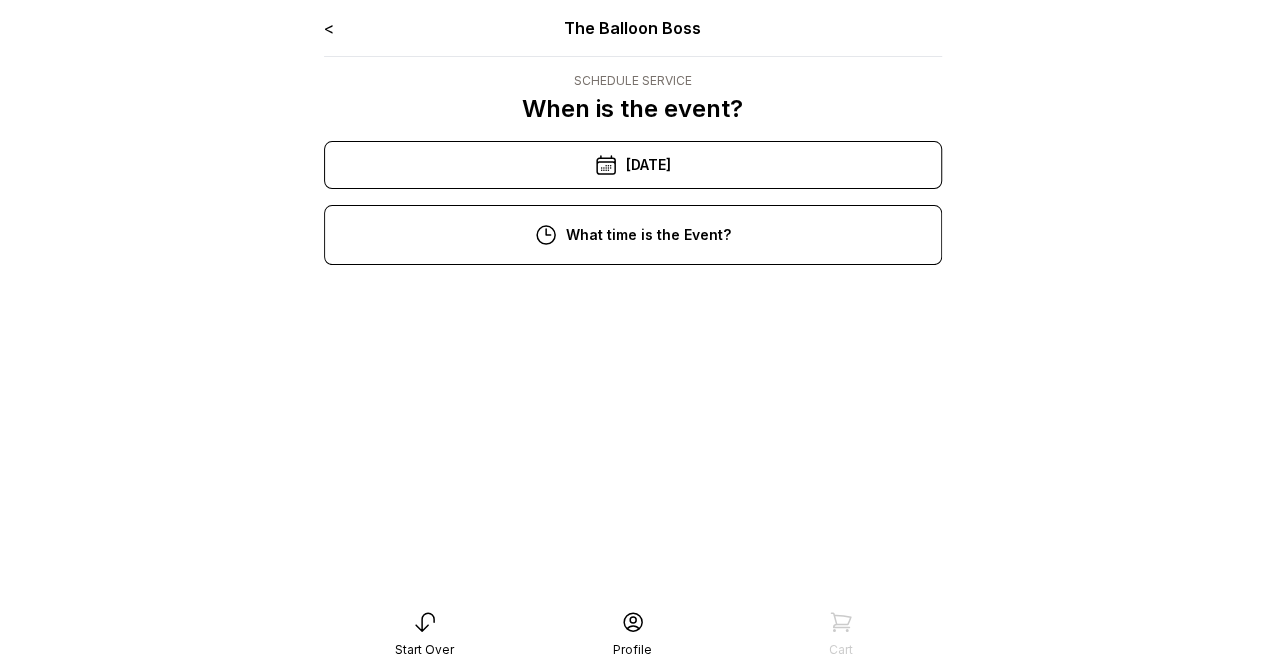 click on "12:00 pm" at bounding box center [633, 433] 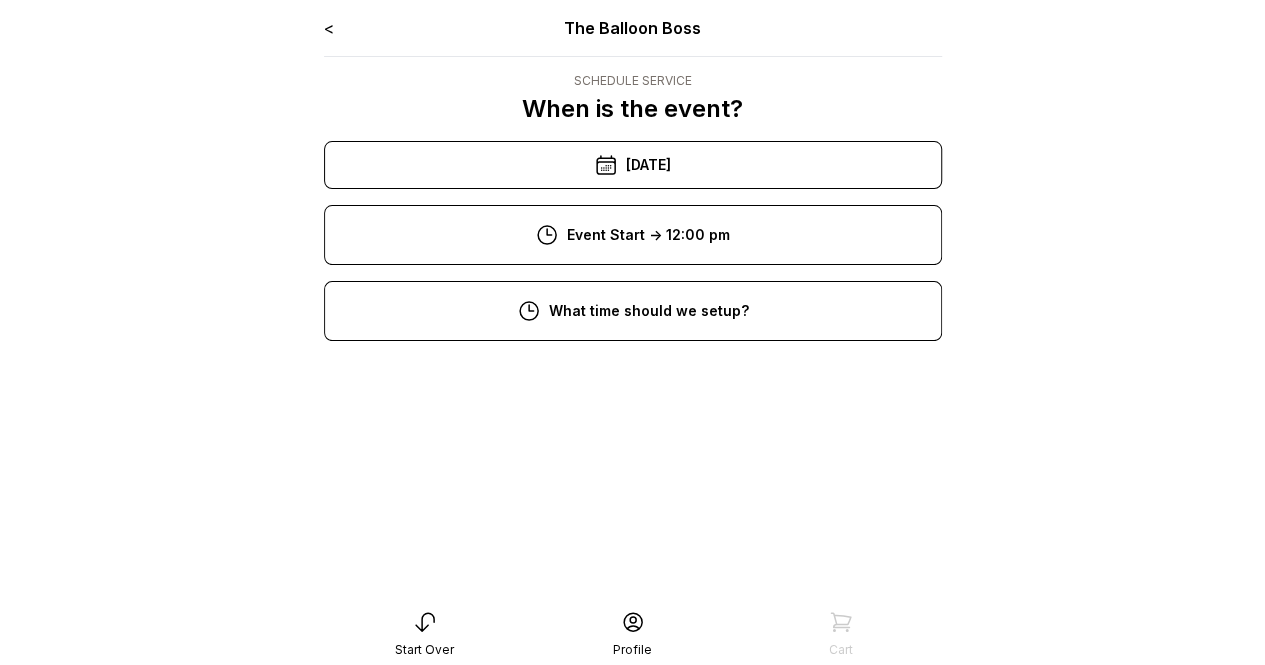 click on "10:00 am" at bounding box center (633, 509) 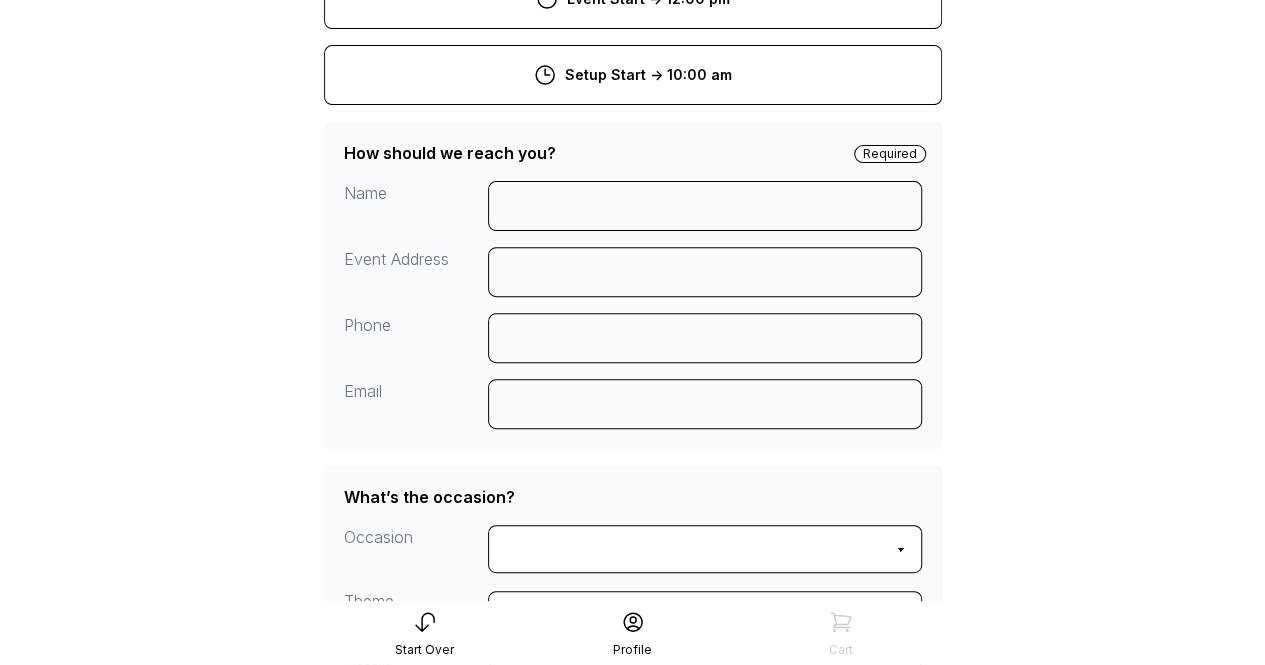 scroll, scrollTop: 244, scrollLeft: 0, axis: vertical 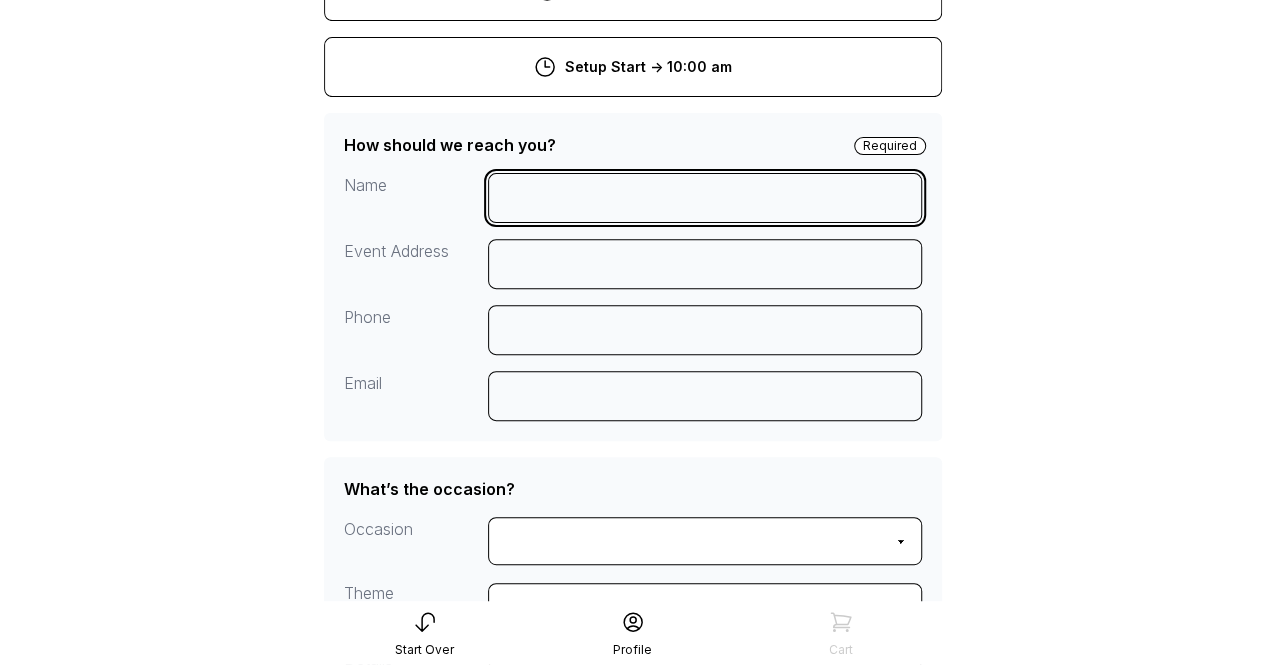 click at bounding box center [705, 198] 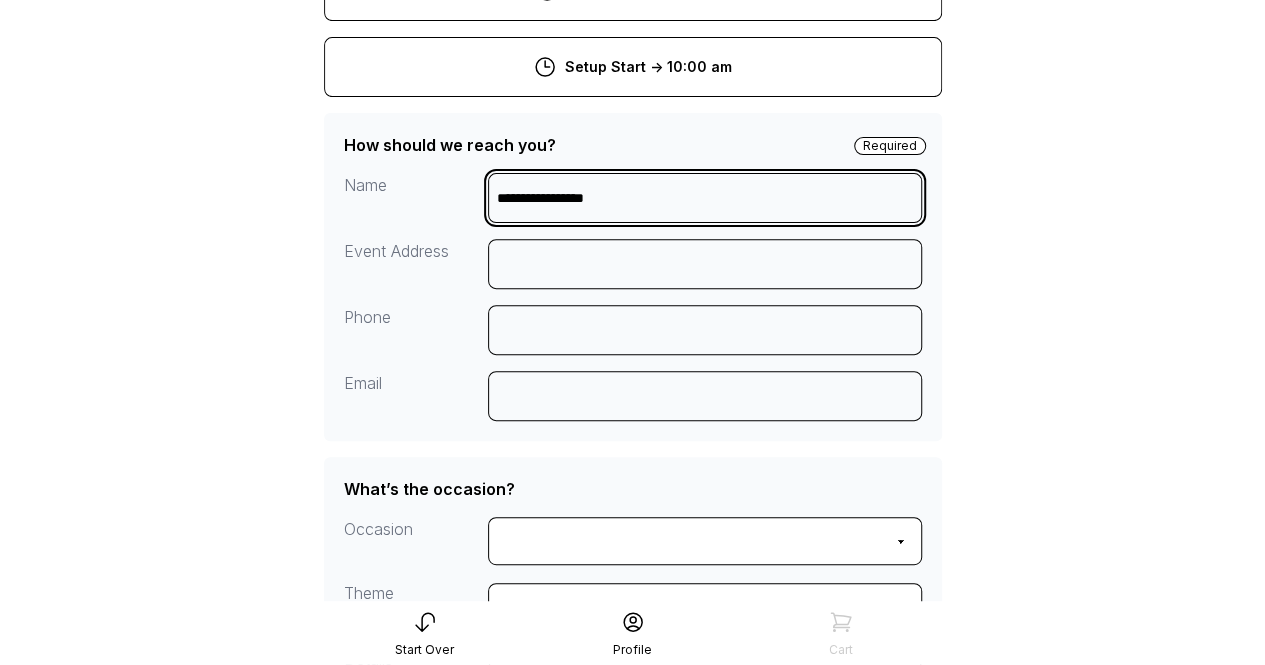 type on "**********" 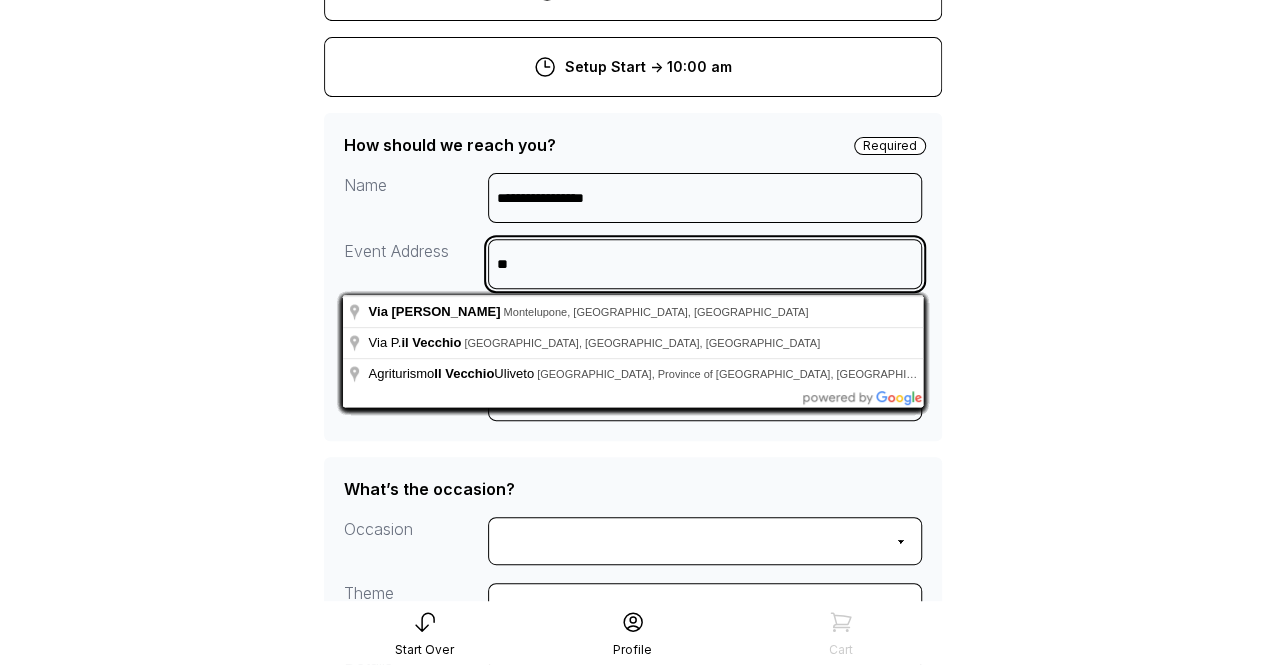 type on "*" 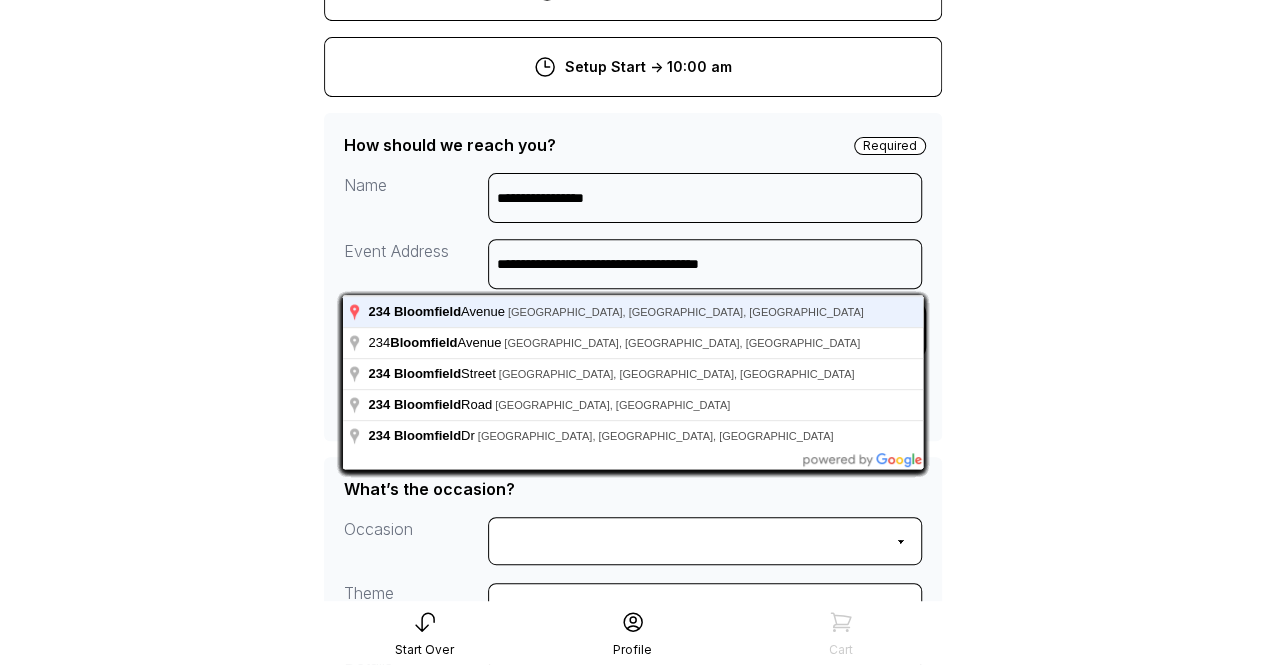 type on "**********" 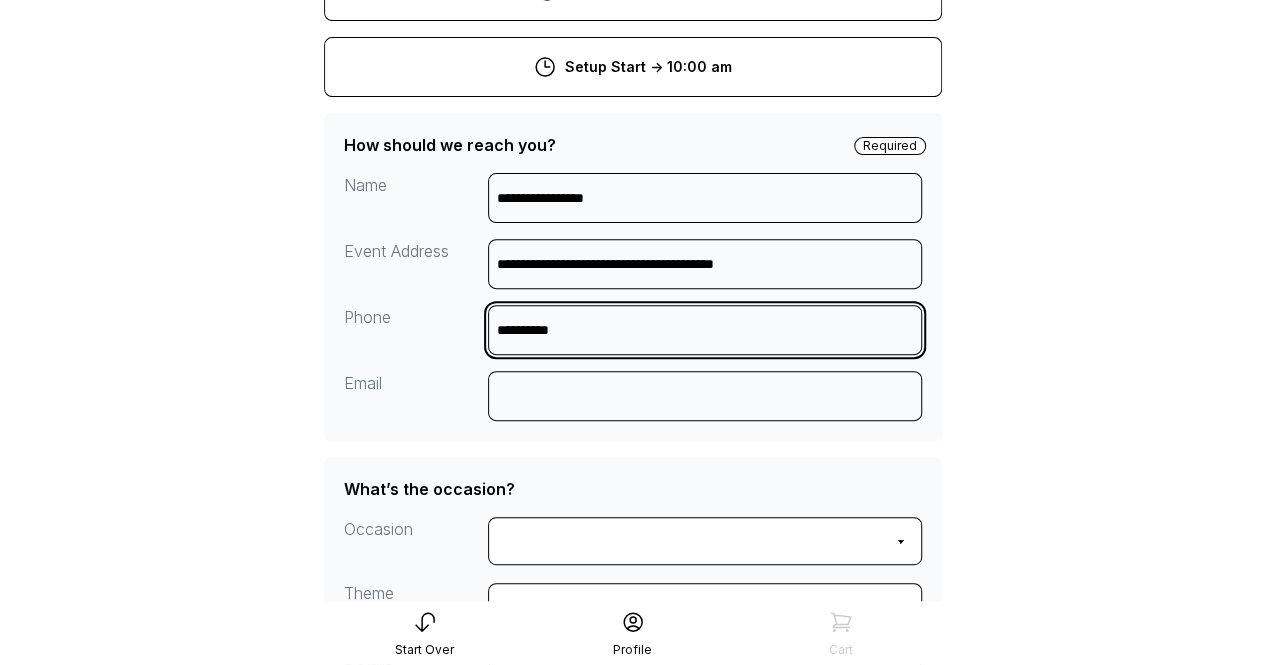 type on "**********" 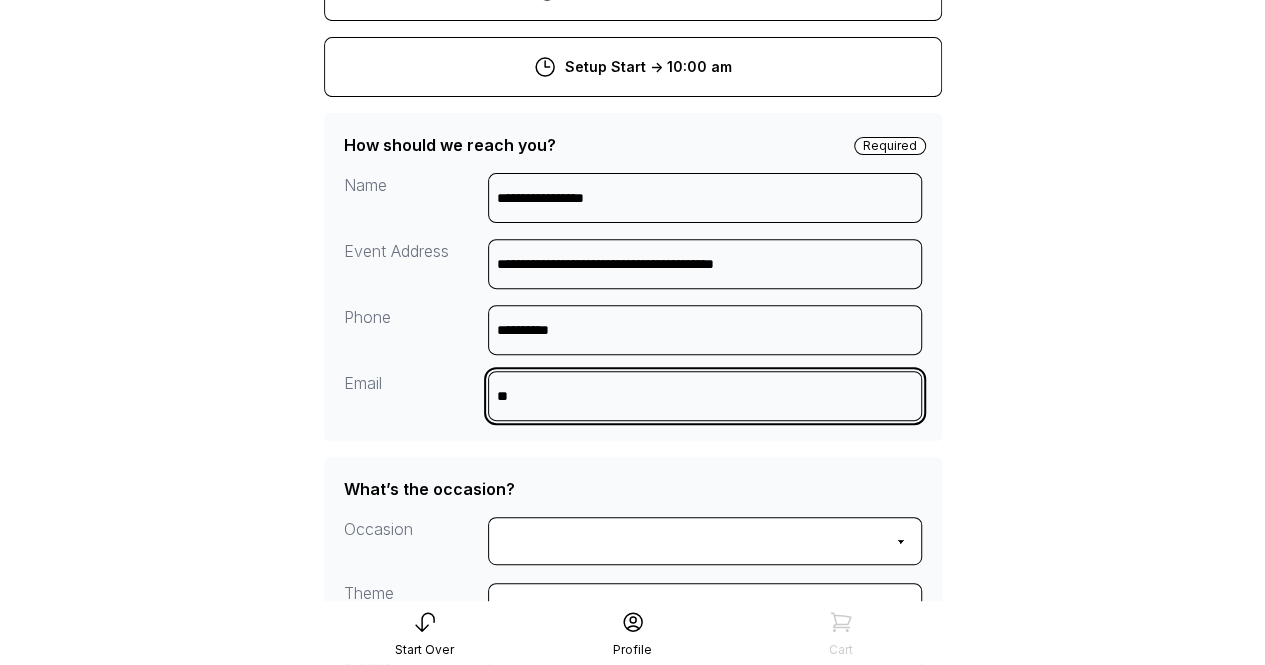 type on "*" 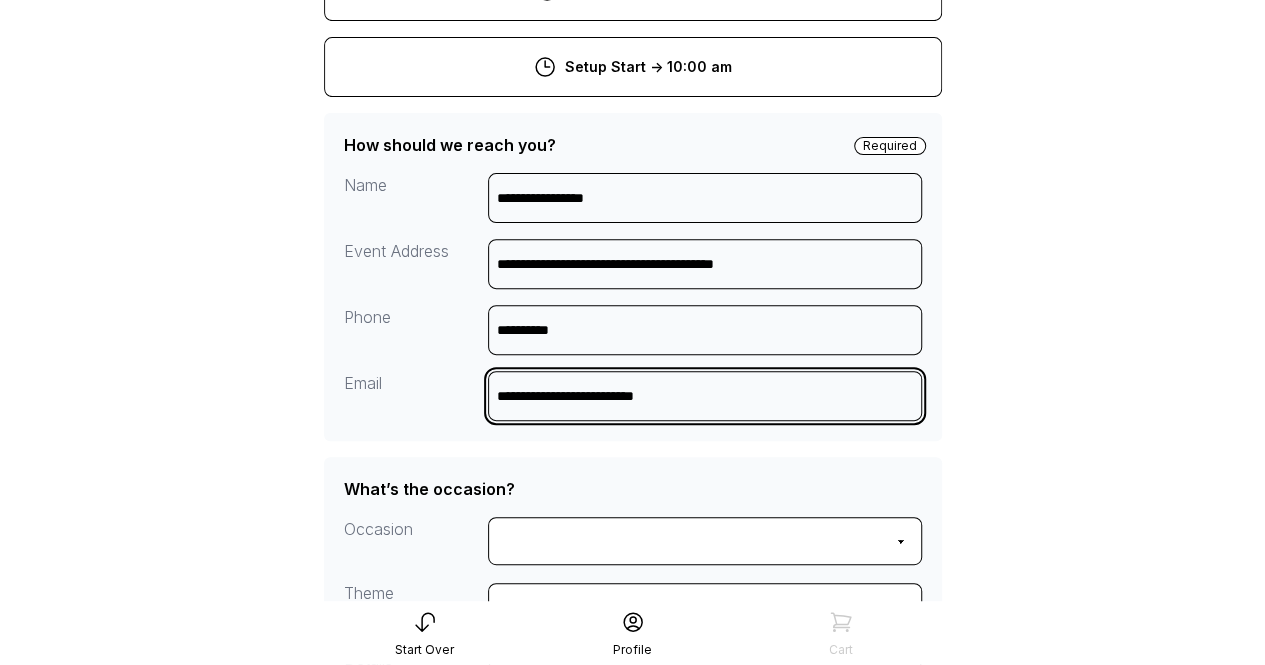 type on "**********" 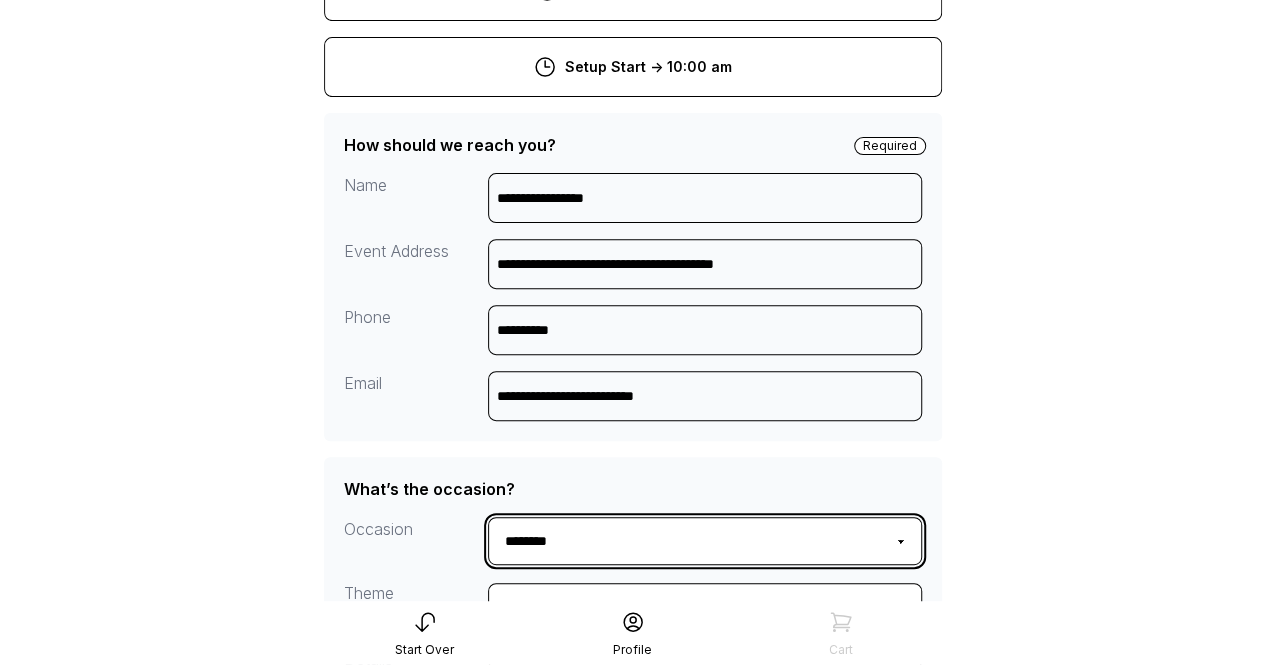 select on "**********" 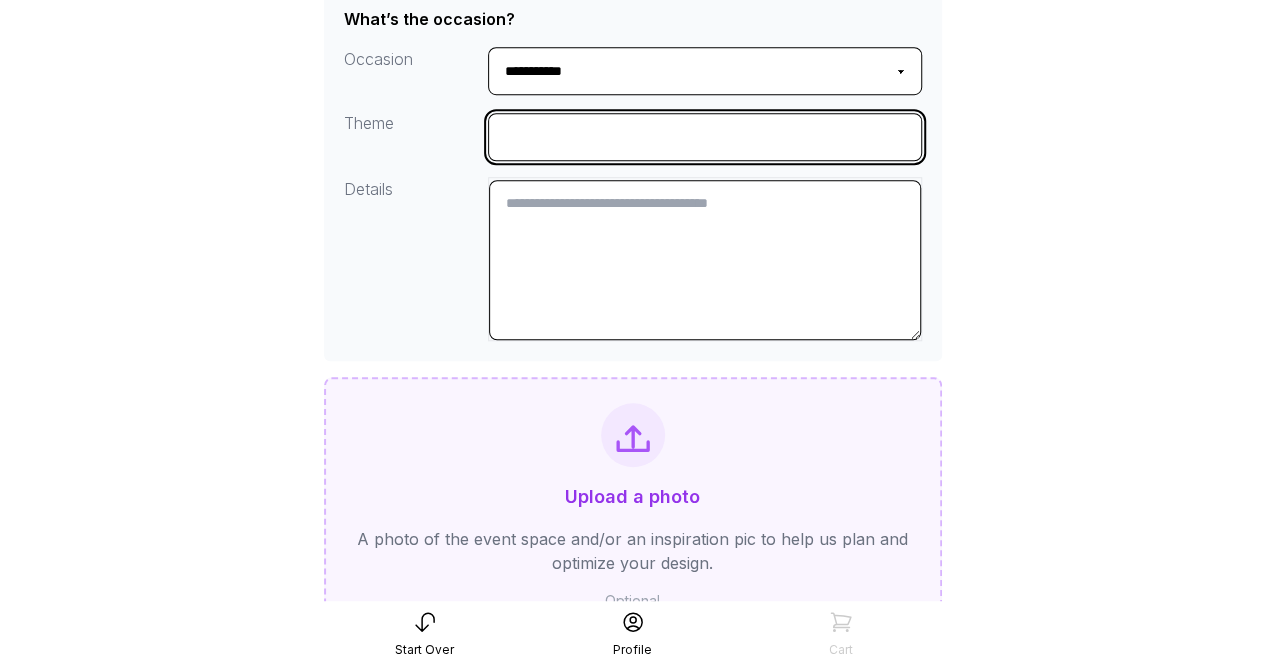 scroll, scrollTop: 716, scrollLeft: 0, axis: vertical 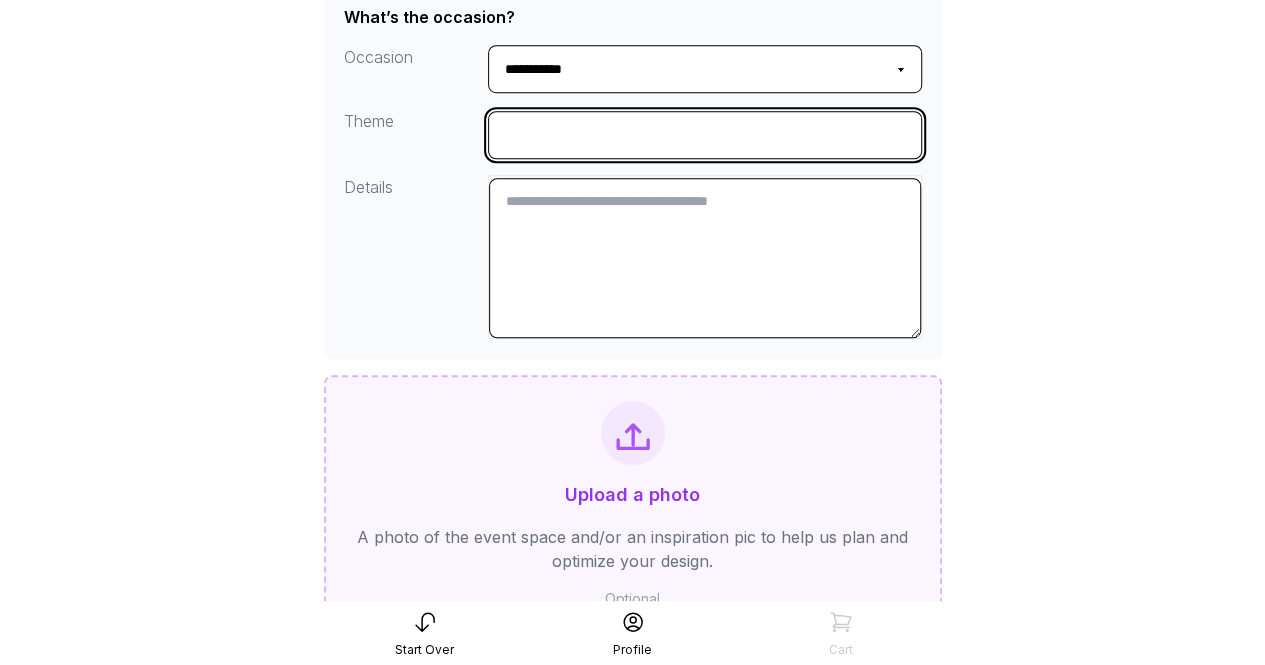 type on "*" 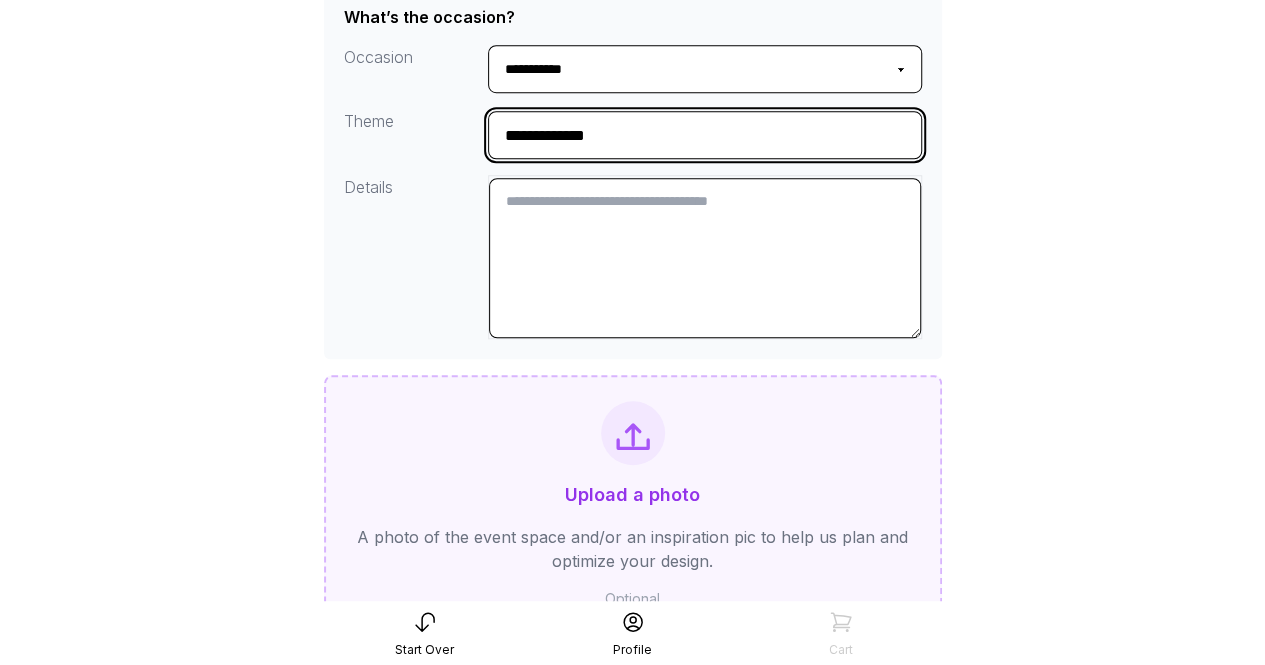 type on "**********" 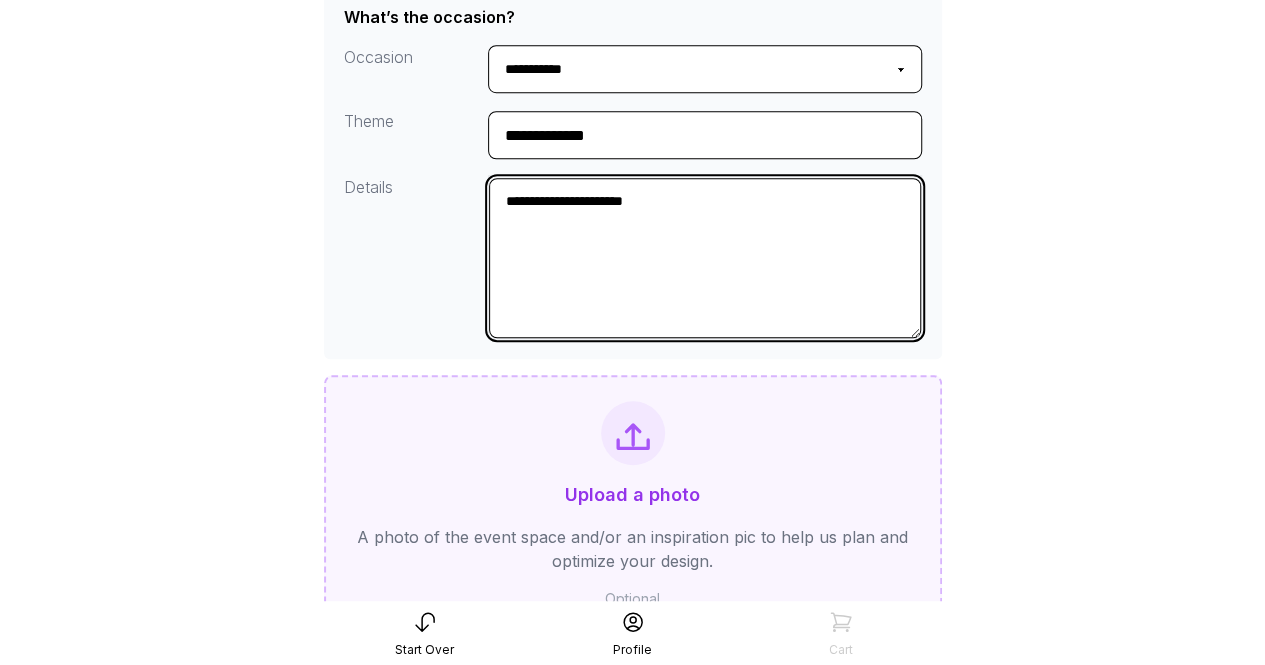 drag, startPoint x: 656, startPoint y: 190, endPoint x: 624, endPoint y: 545, distance: 356.43933 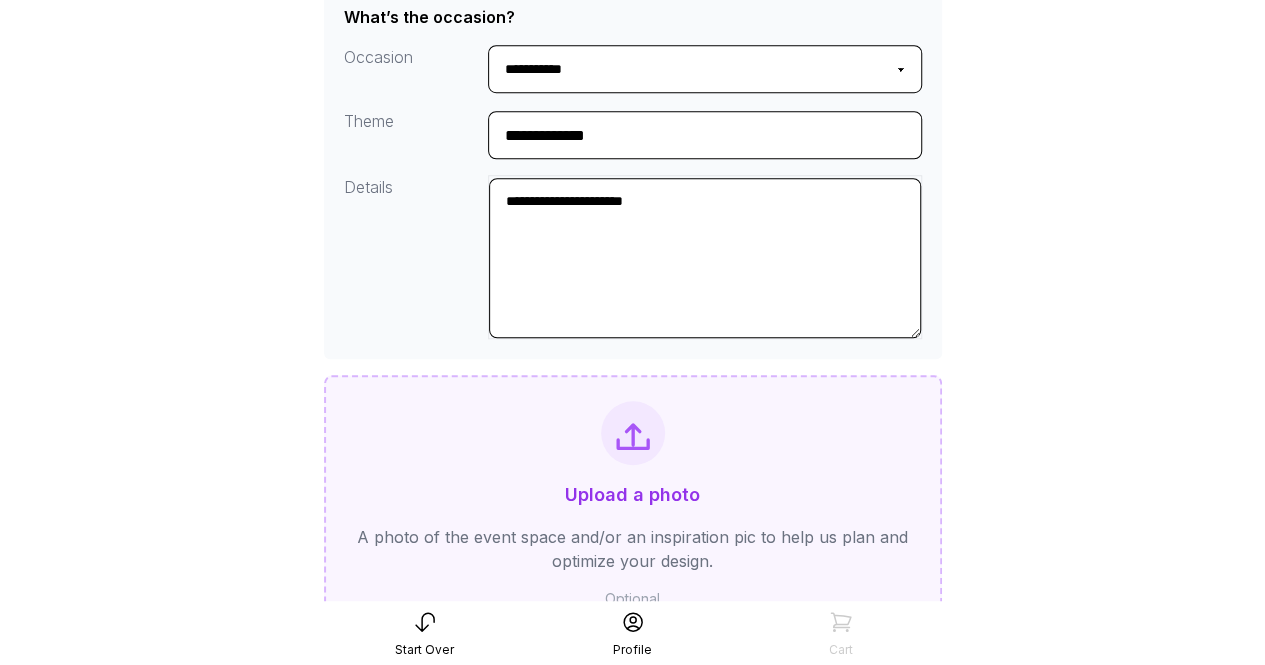 click on "A photo of the event space and/or an inspiration pic to help us plan and optimize your design." at bounding box center (633, 549) 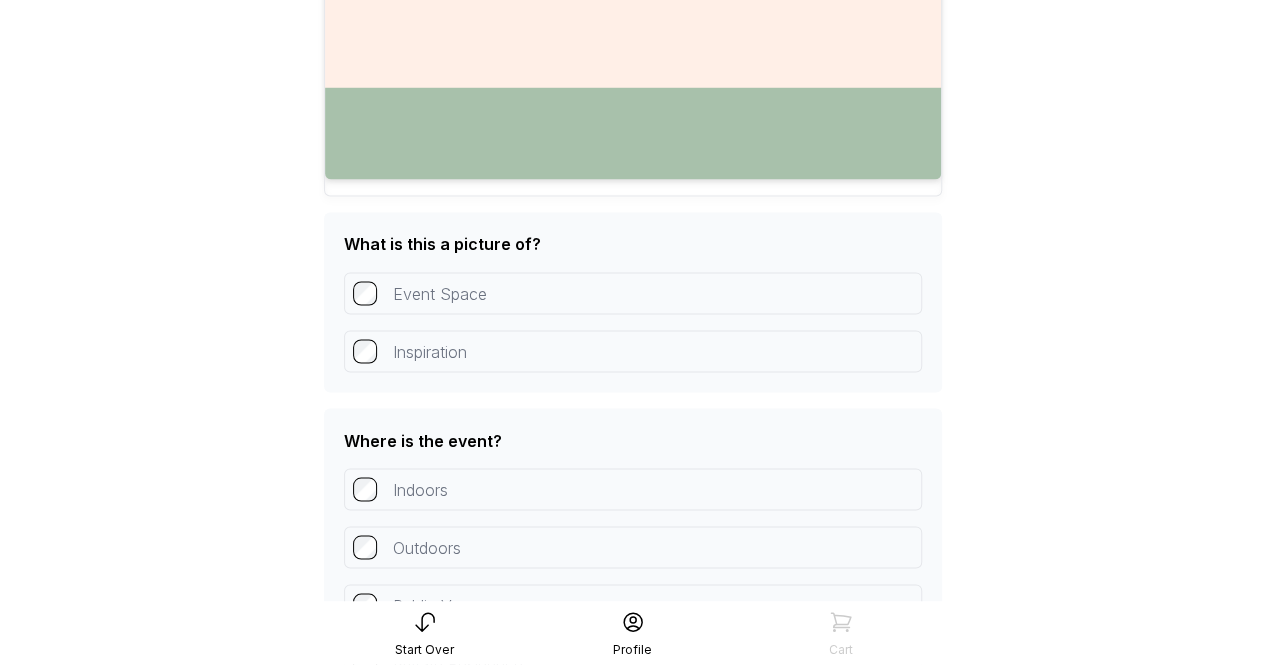scroll, scrollTop: 1640, scrollLeft: 0, axis: vertical 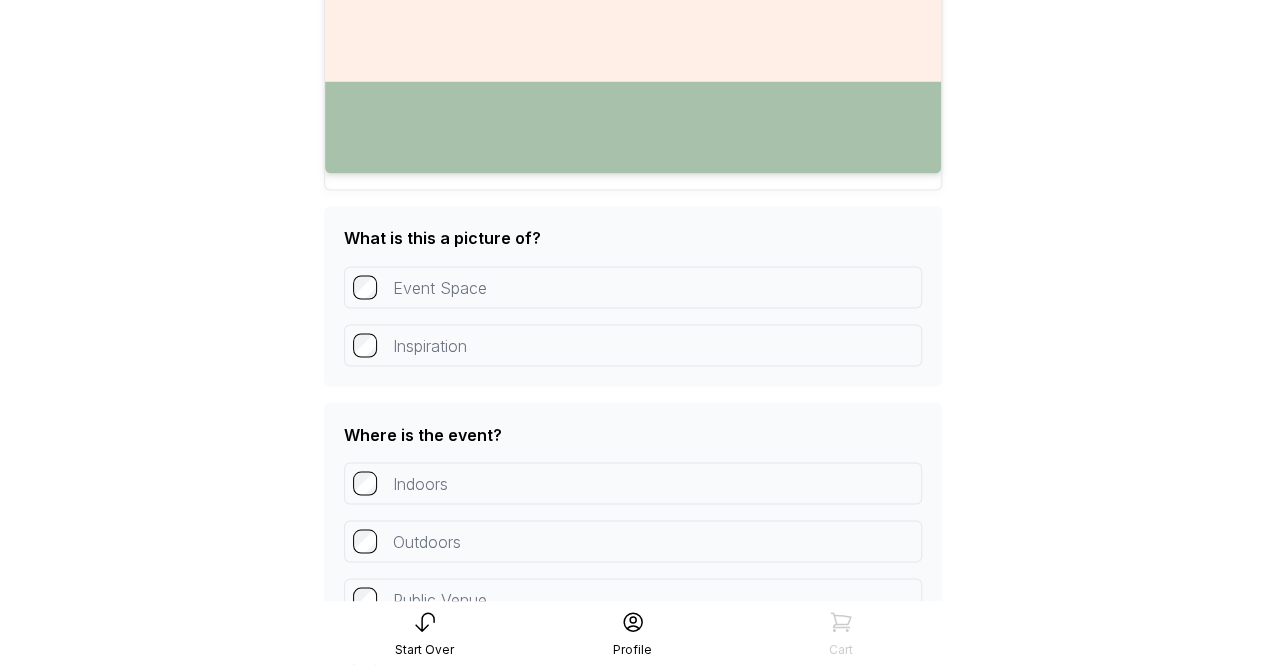 click on "Inspiration" at bounding box center [633, 353] 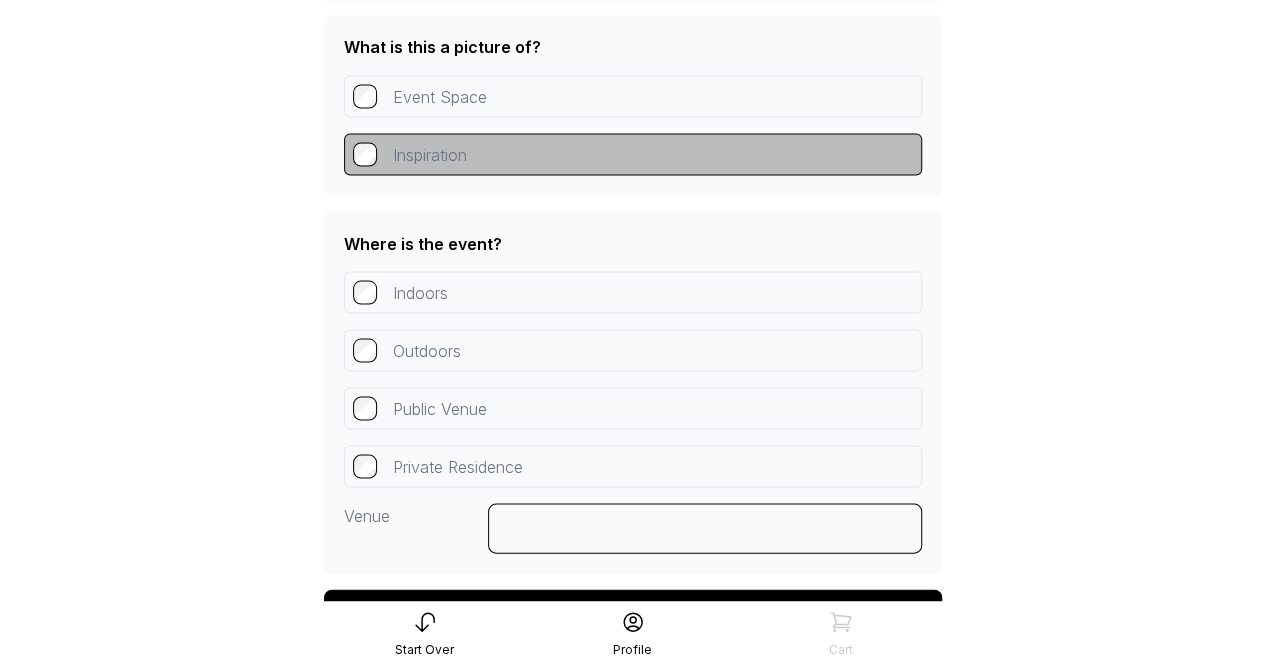 scroll, scrollTop: 1926, scrollLeft: 0, axis: vertical 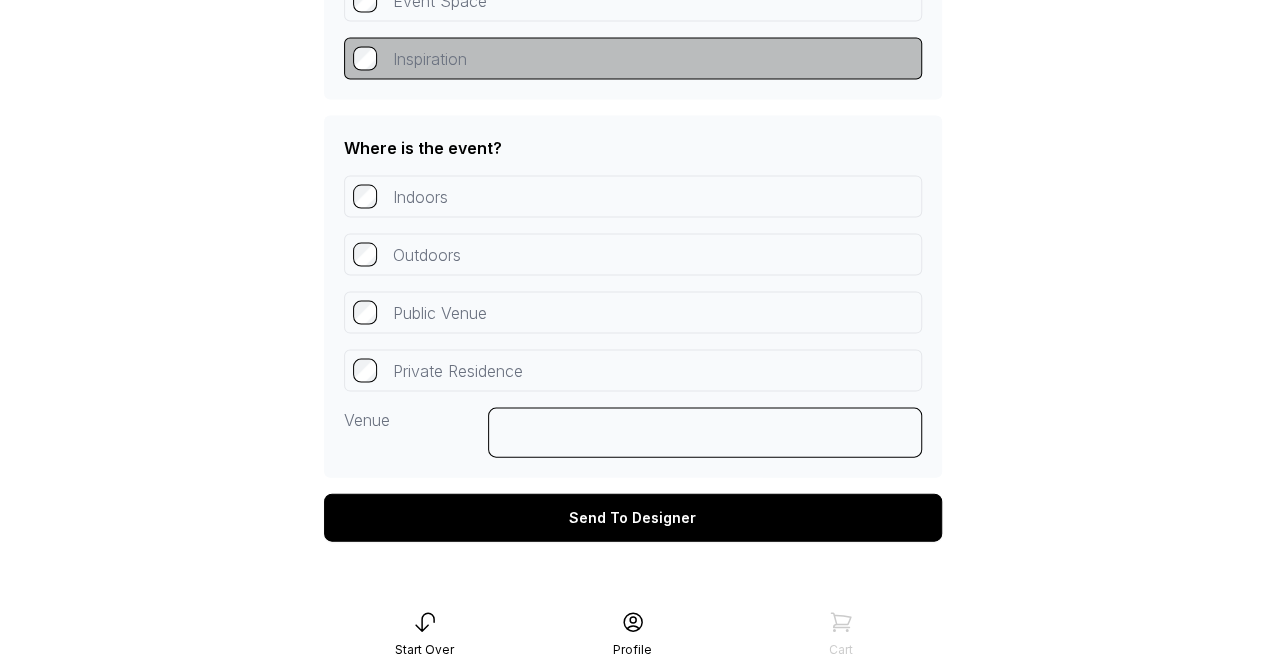 click on "Indoors" at bounding box center [633, 197] 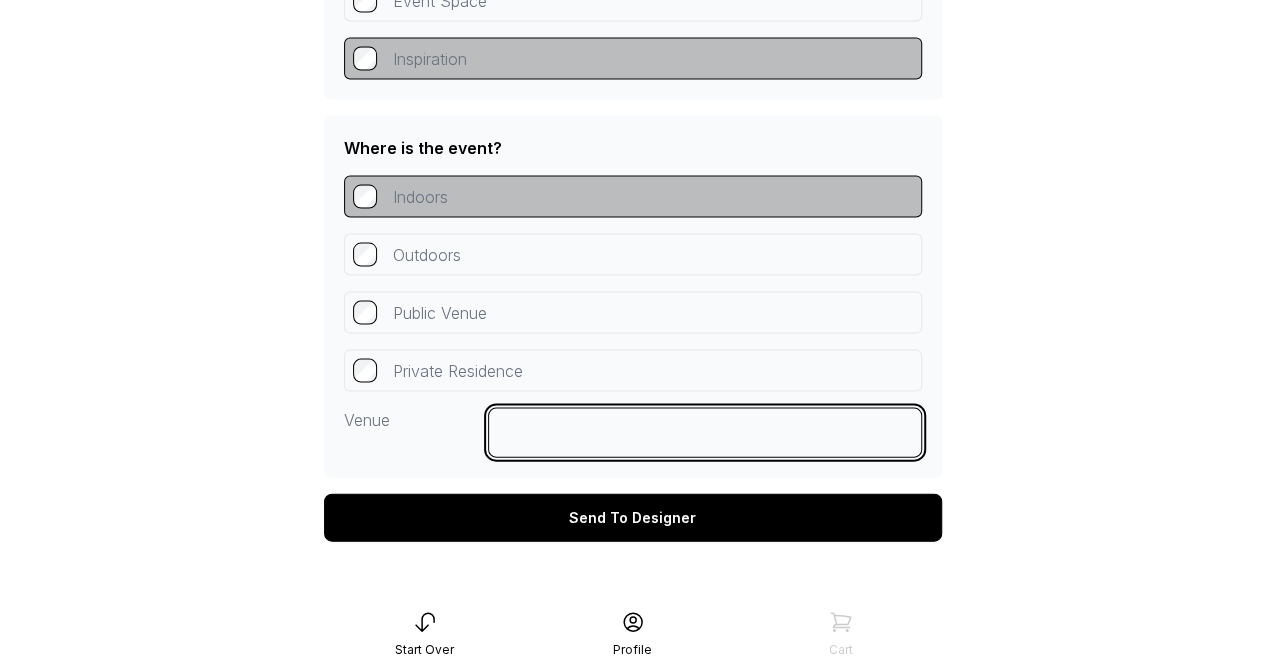 click at bounding box center (705, 433) 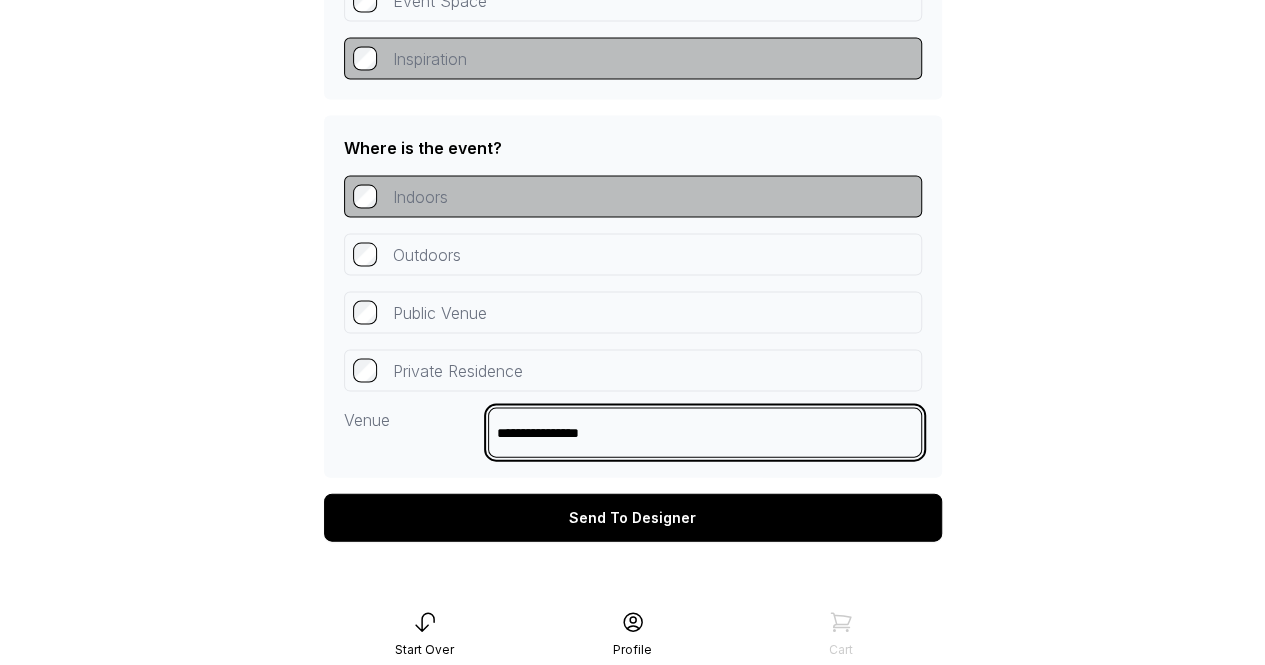 click on "**********" at bounding box center (705, 433) 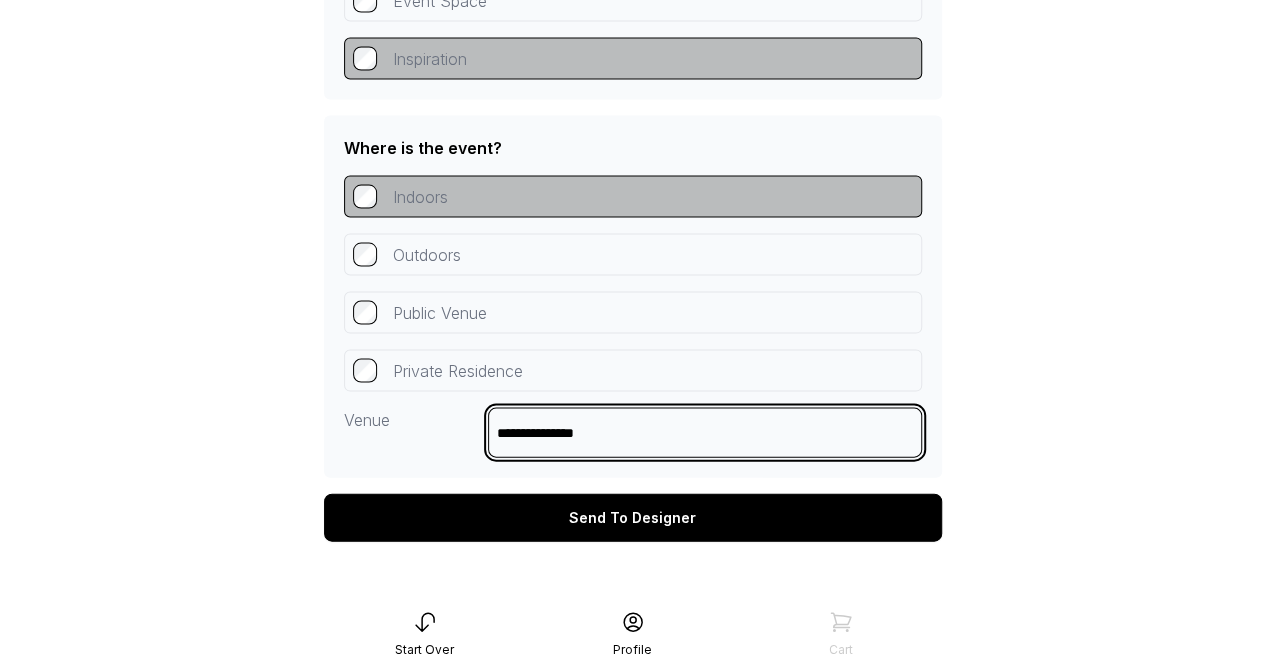 type on "**********" 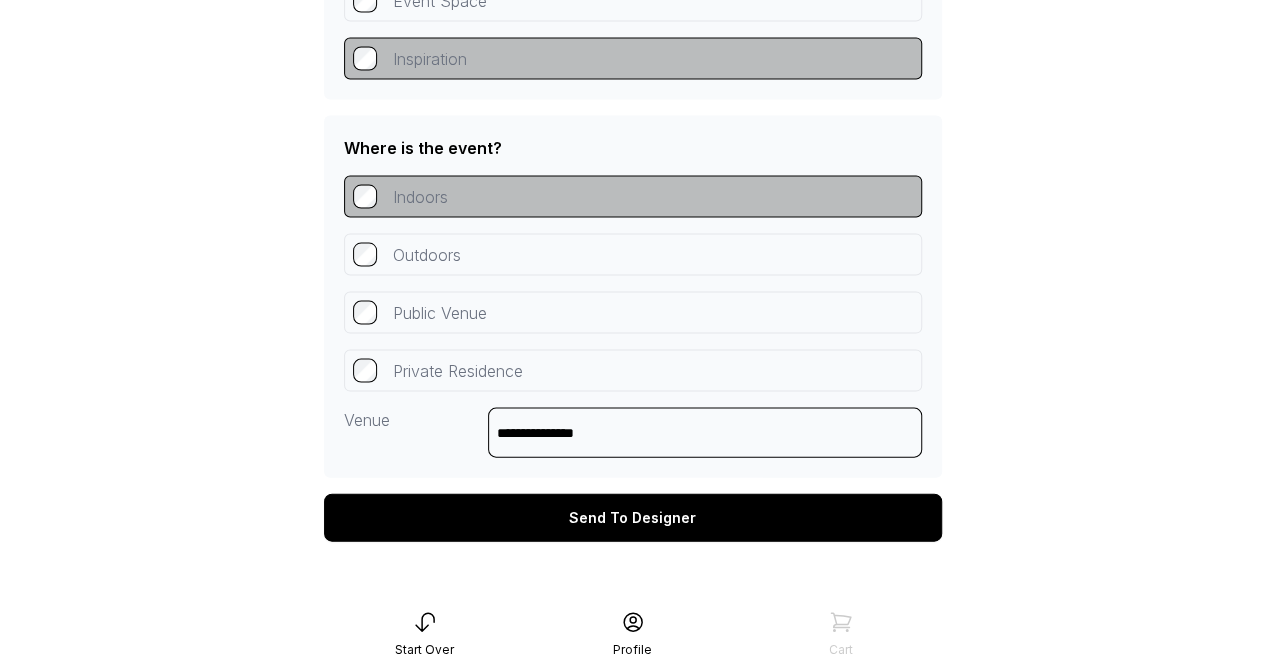 click on "Send To Designer" at bounding box center (633, 518) 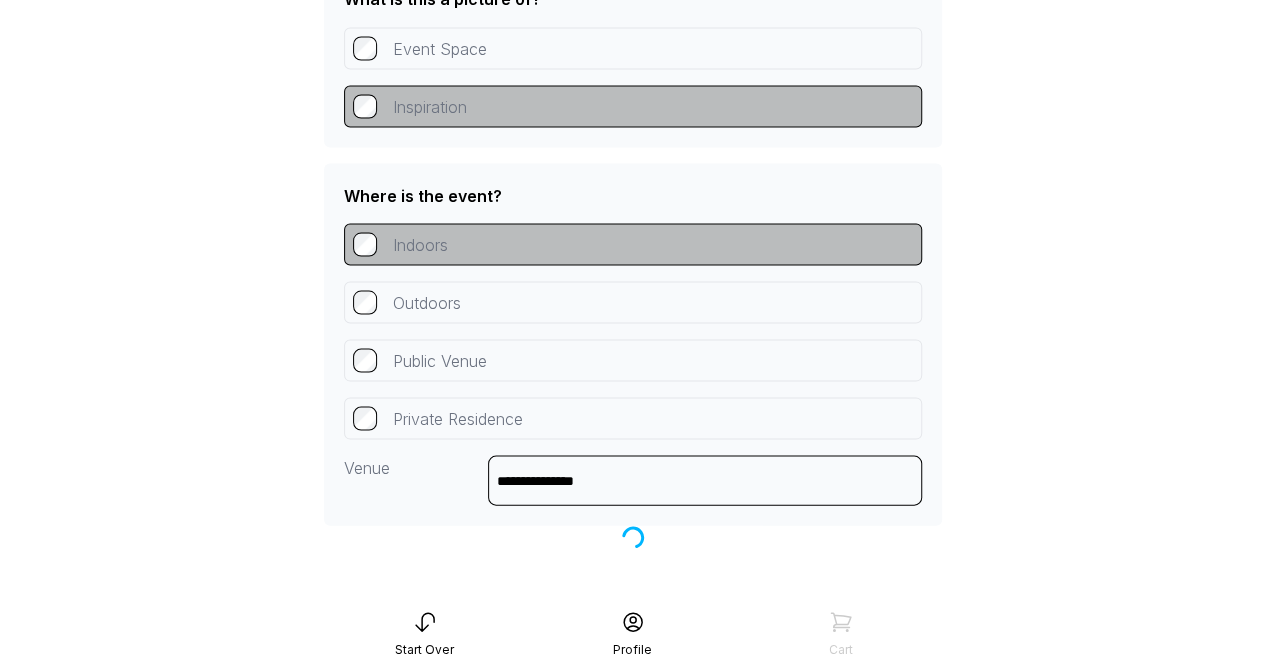 scroll, scrollTop: 1870, scrollLeft: 0, axis: vertical 